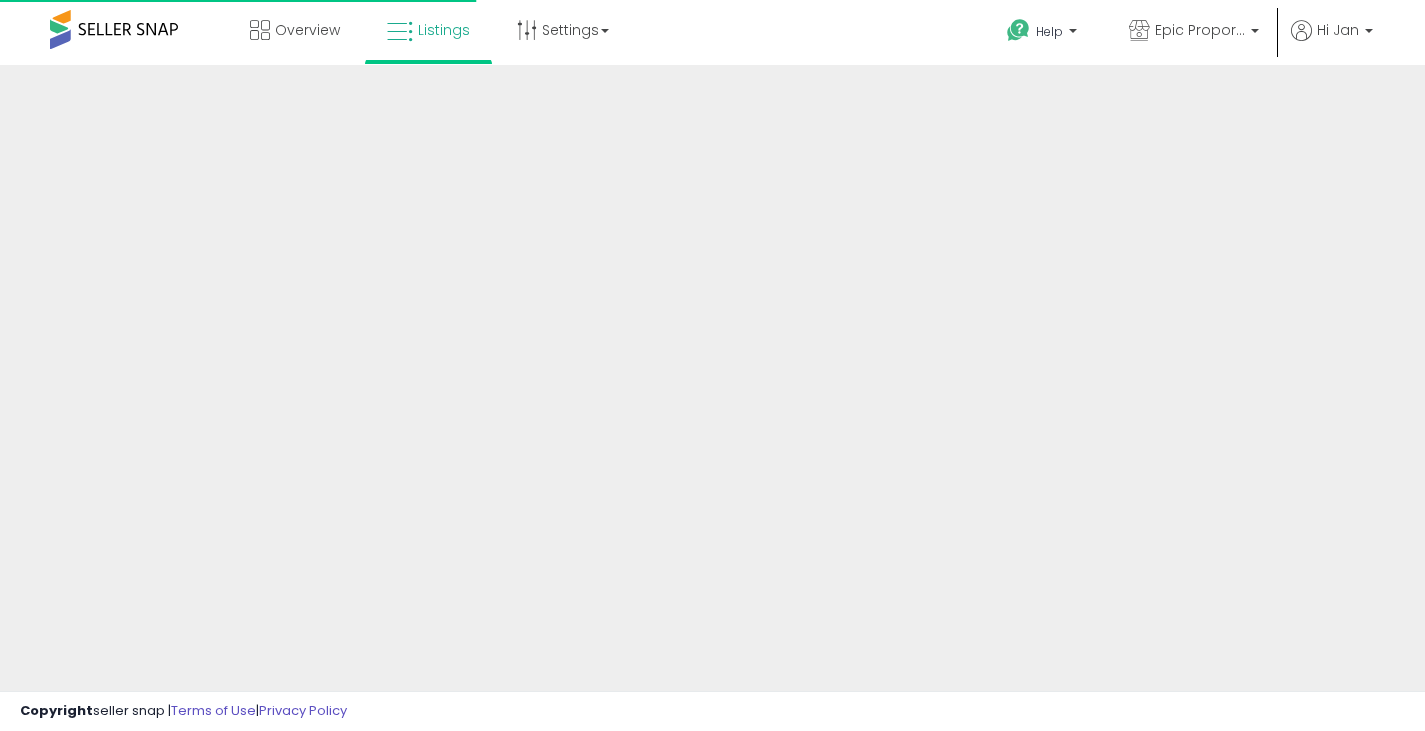 scroll, scrollTop: 0, scrollLeft: 0, axis: both 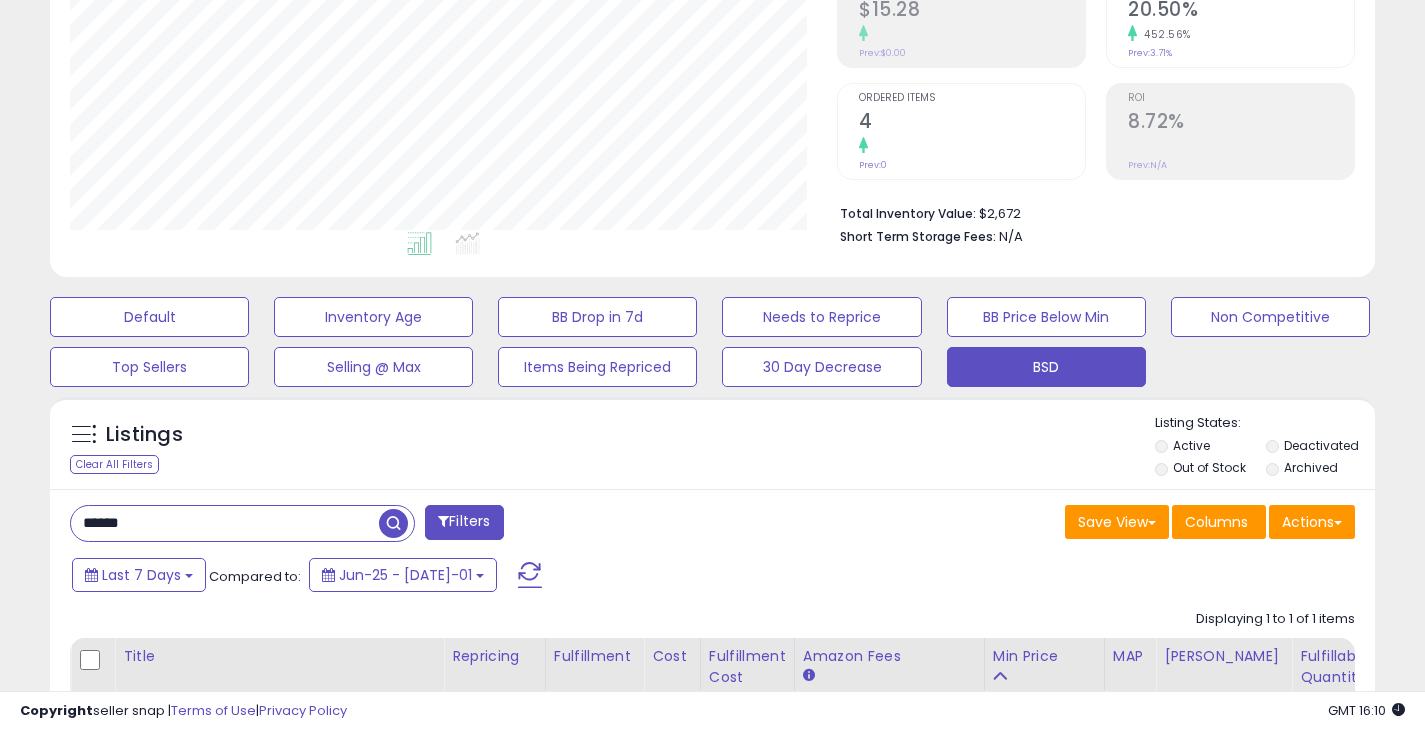 click on "******" at bounding box center (225, 523) 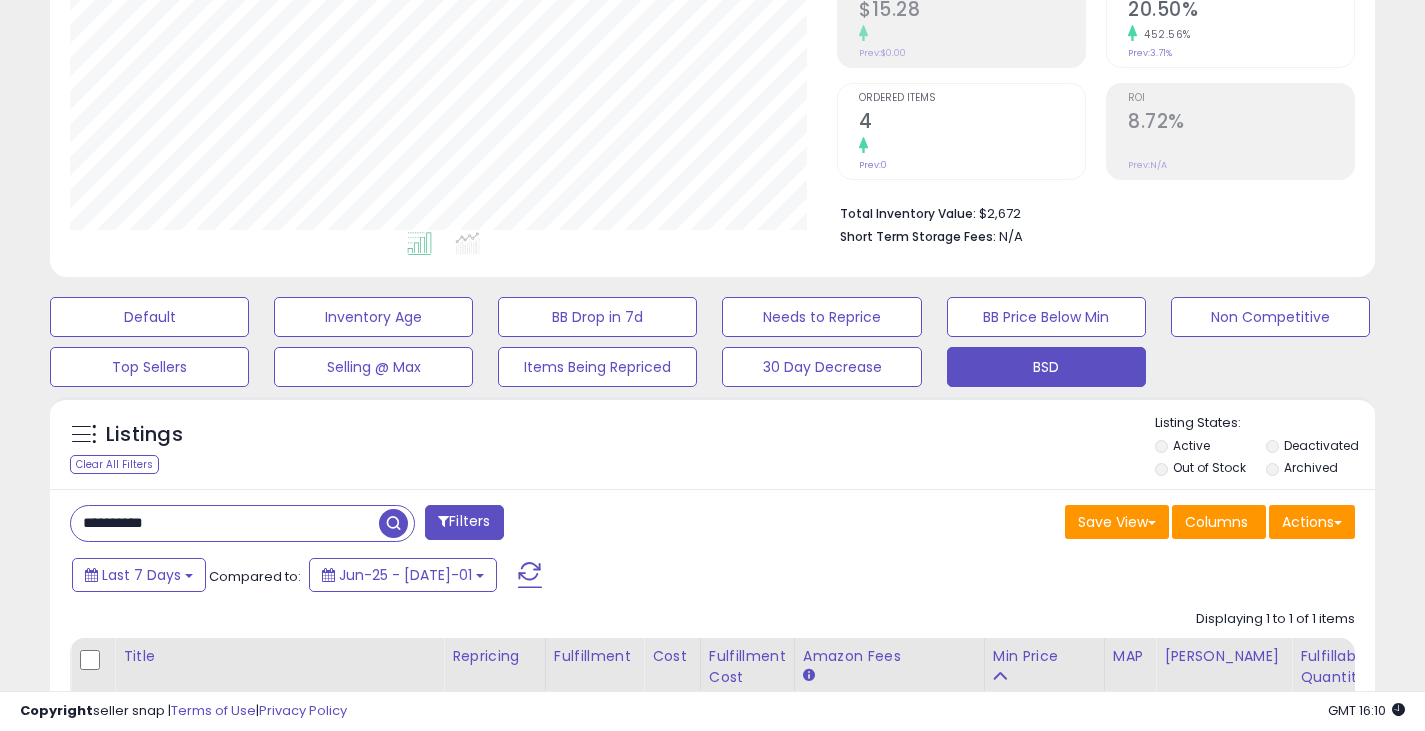 type on "**********" 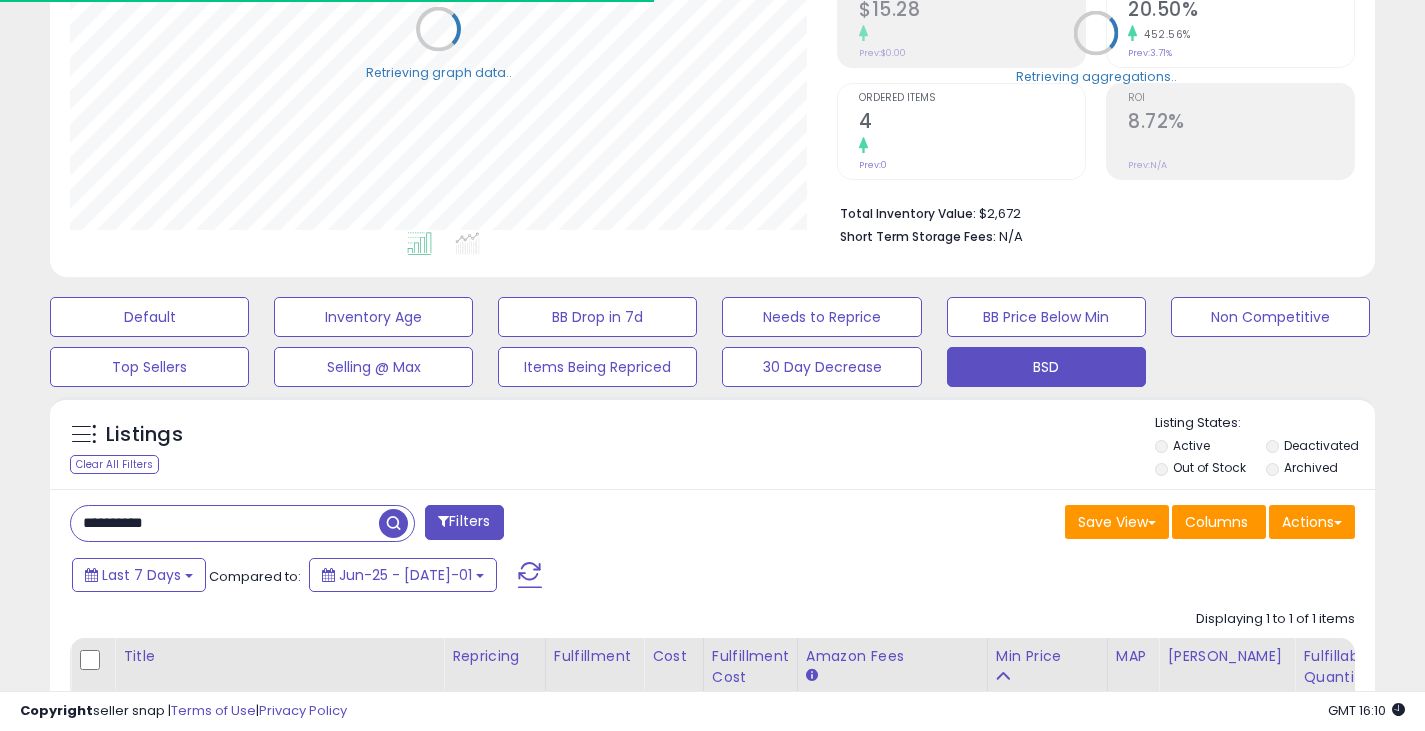 scroll, scrollTop: 410, scrollLeft: 767, axis: both 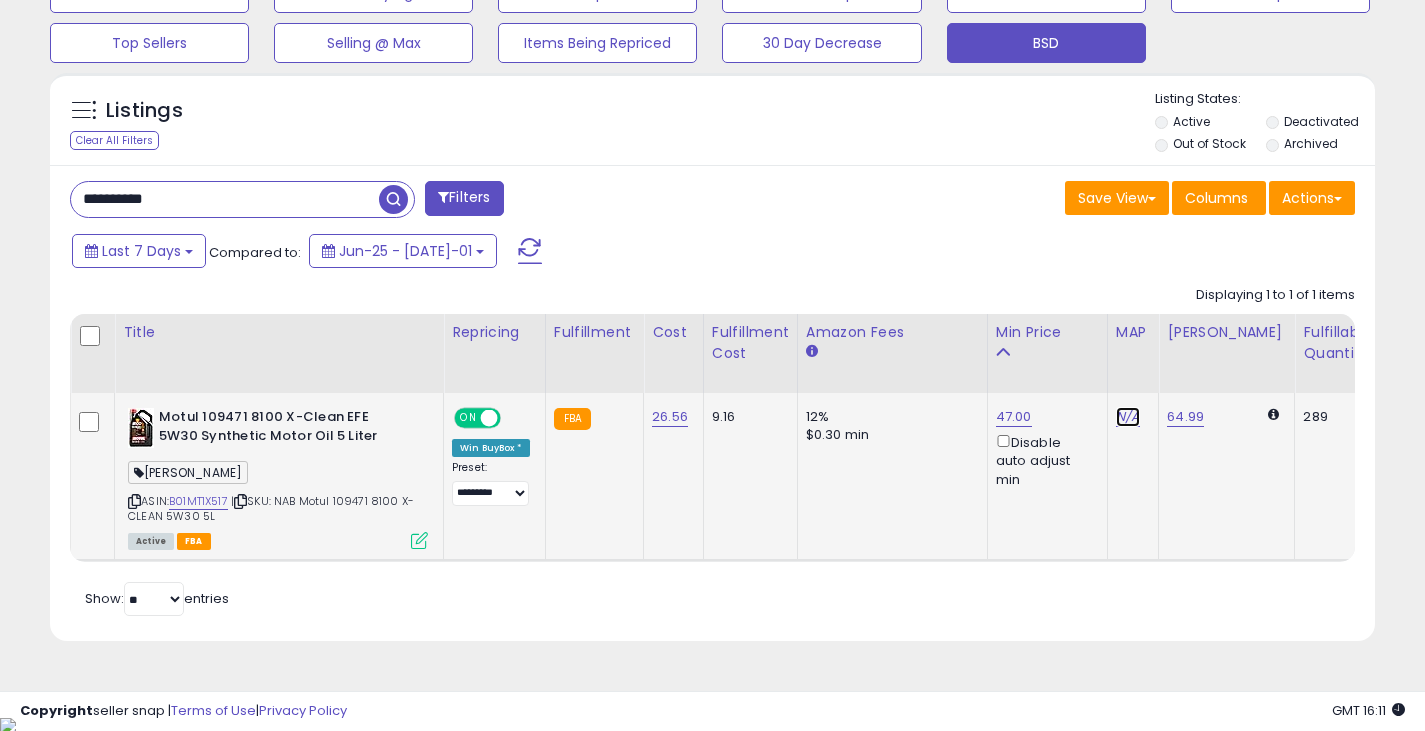 click on "N/A" at bounding box center (1128, 417) 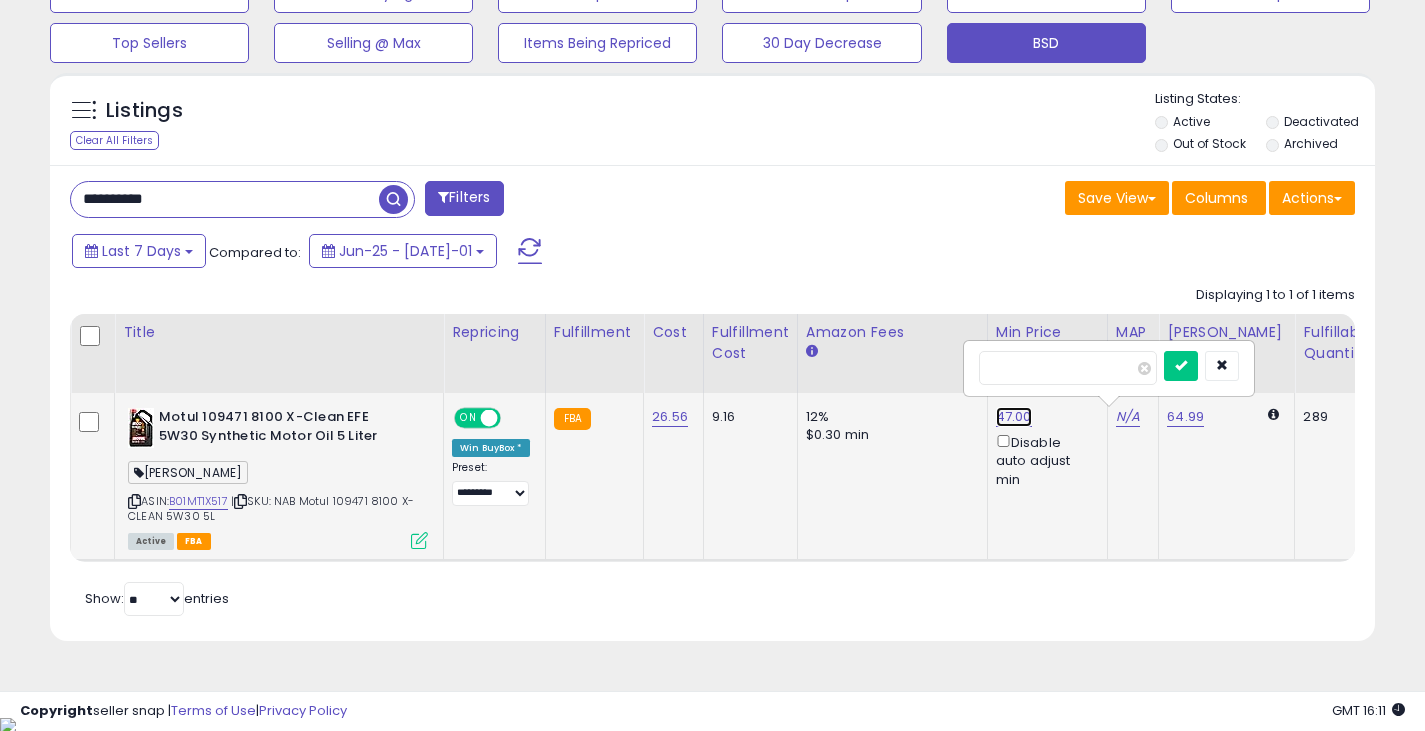 click on "47.00" at bounding box center [1014, 417] 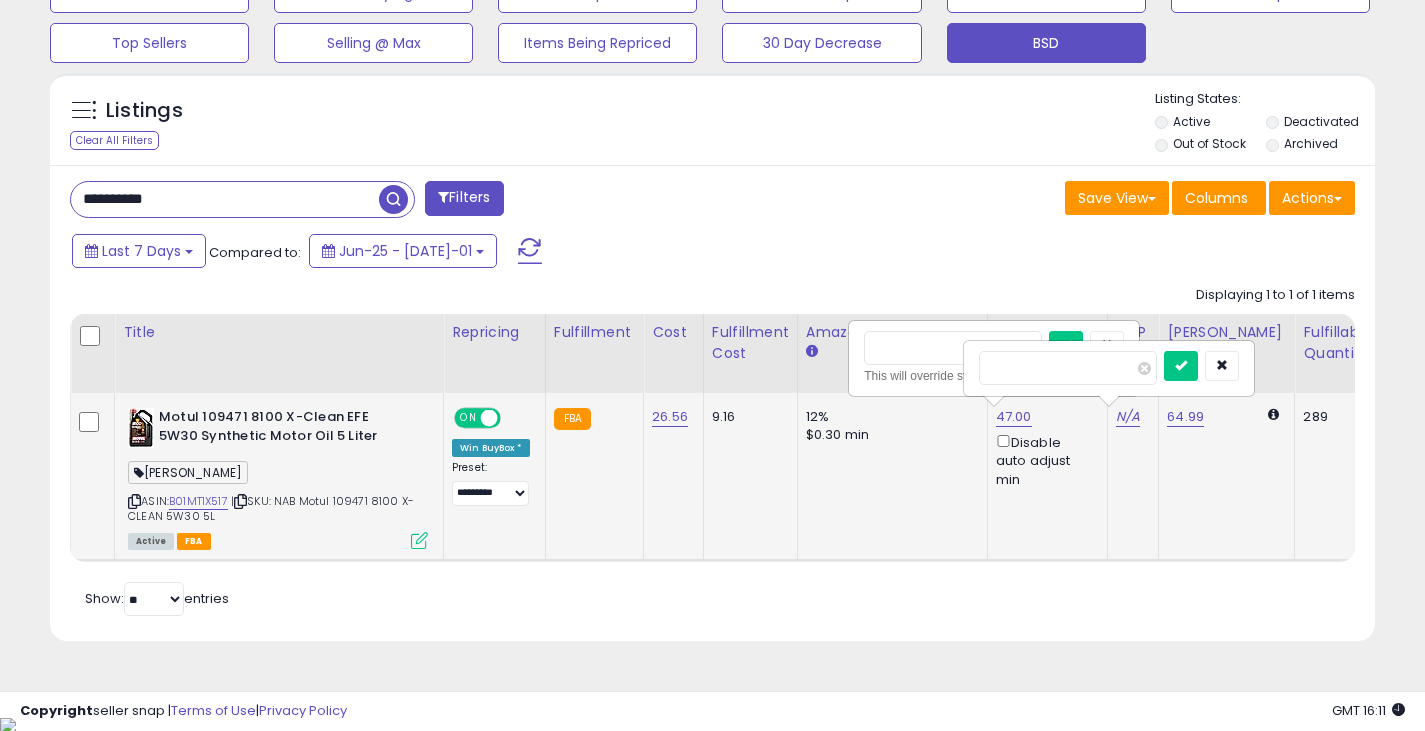 click on "*****" at bounding box center [953, 348] 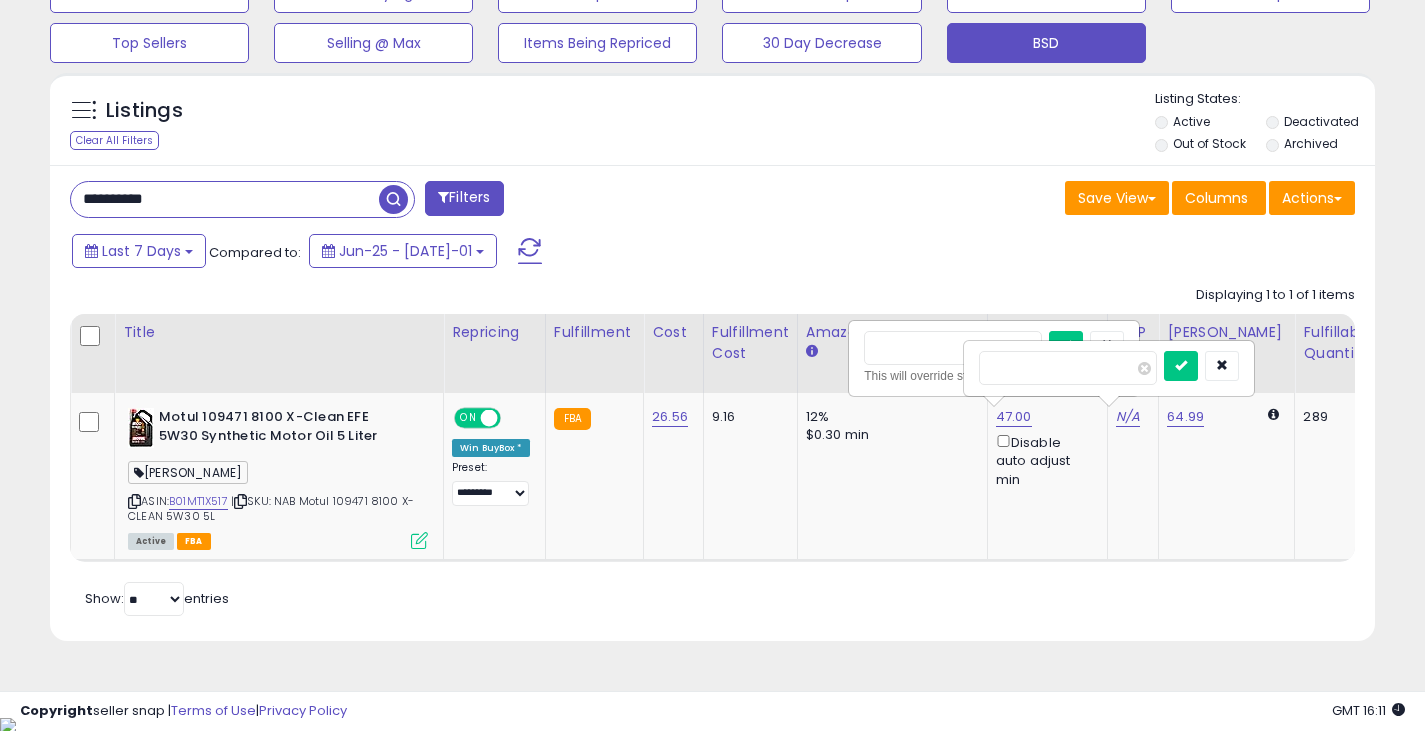 drag, startPoint x: 867, startPoint y: 354, endPoint x: 829, endPoint y: 352, distance: 38.052597 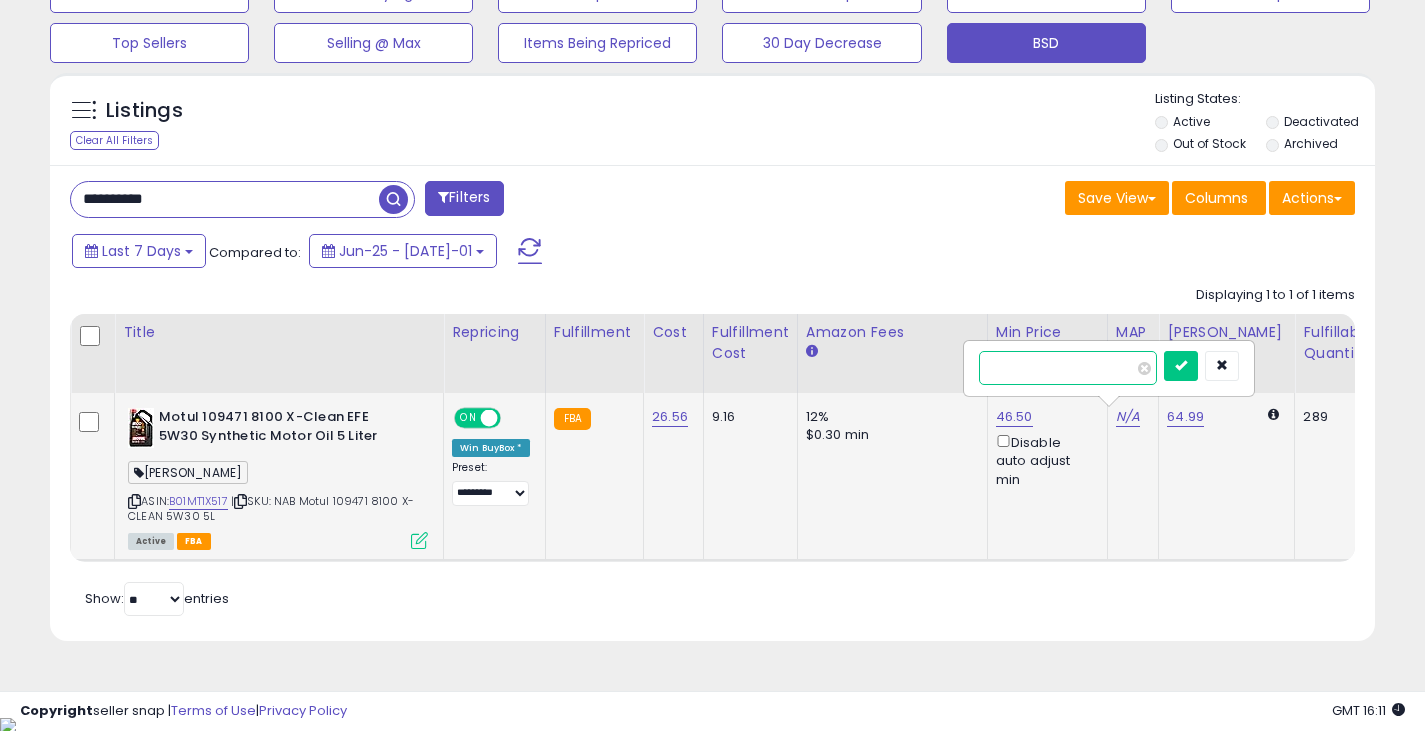 click at bounding box center [1068, 368] 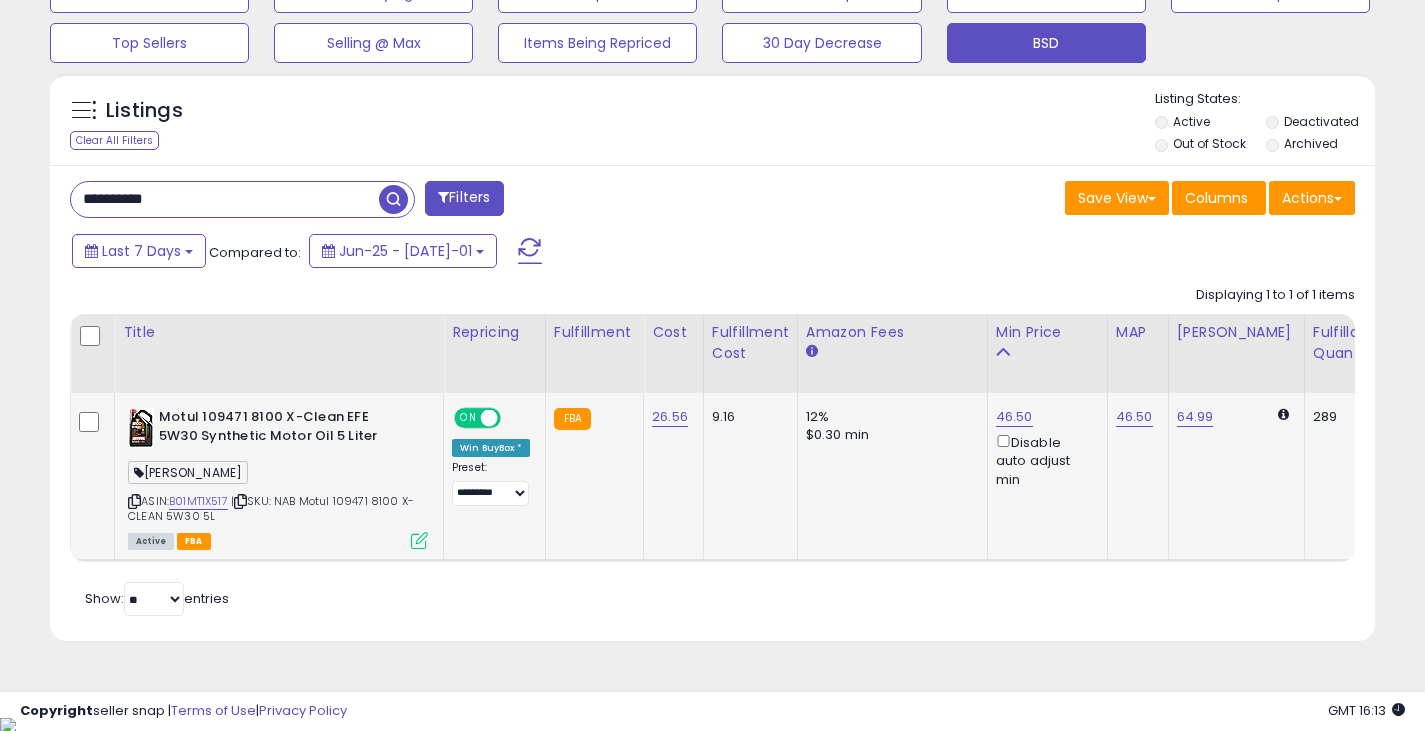 click on "**********" at bounding box center (225, 199) 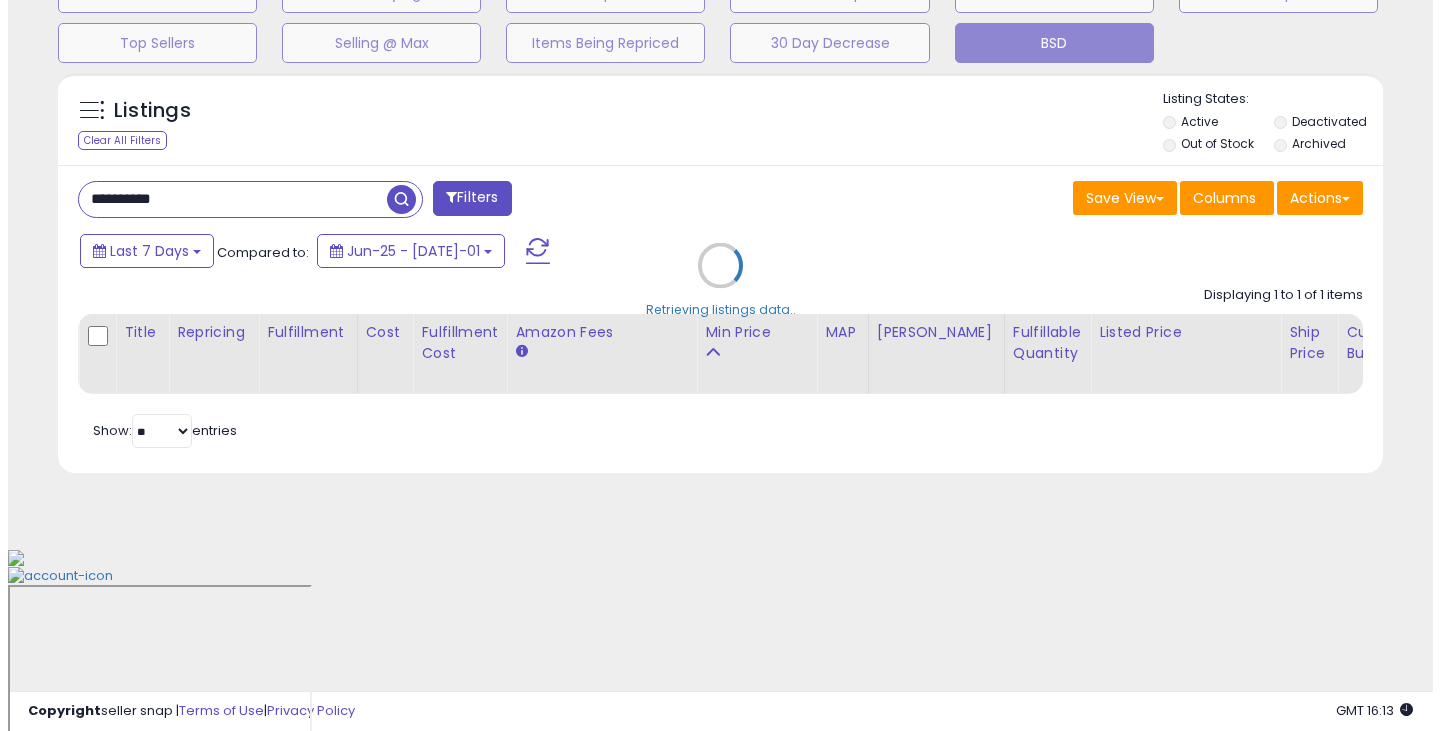scroll, scrollTop: 489, scrollLeft: 0, axis: vertical 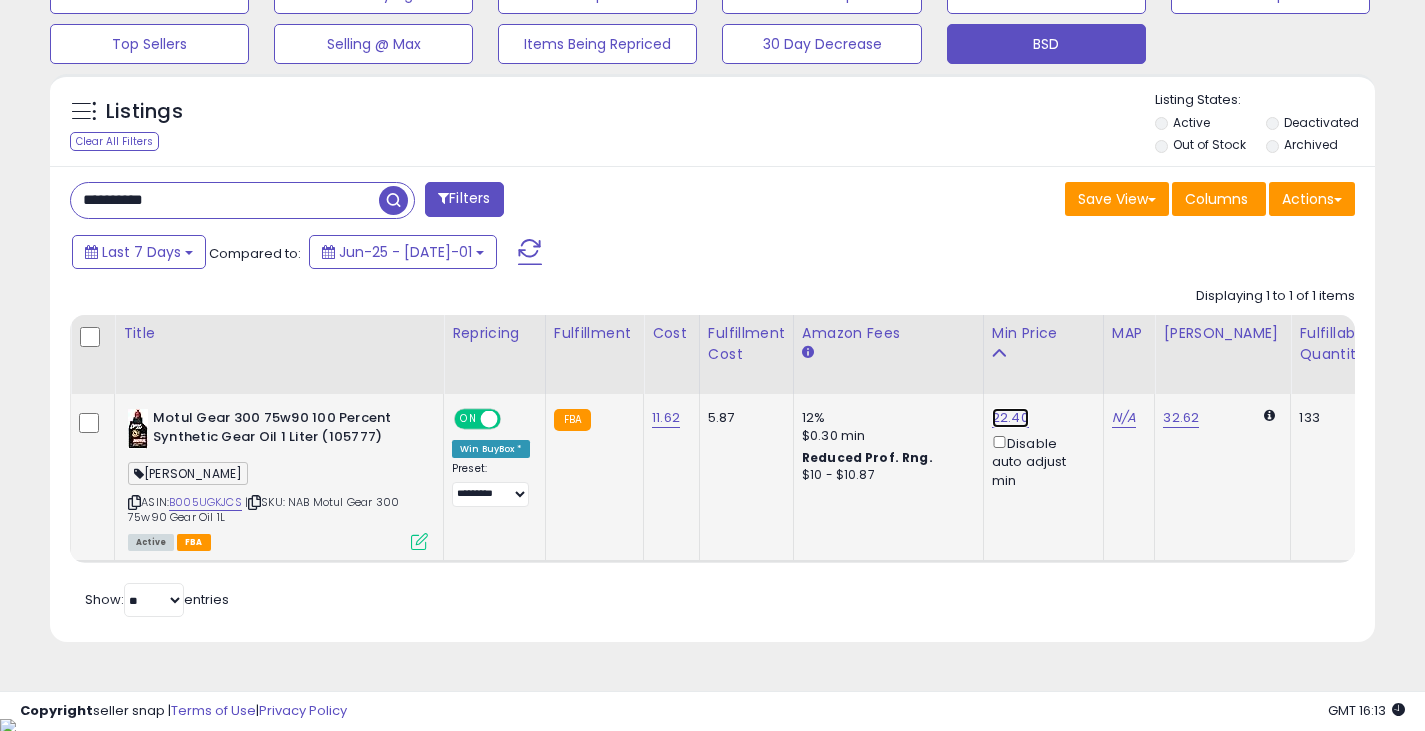 click on "22.40" at bounding box center (1010, 418) 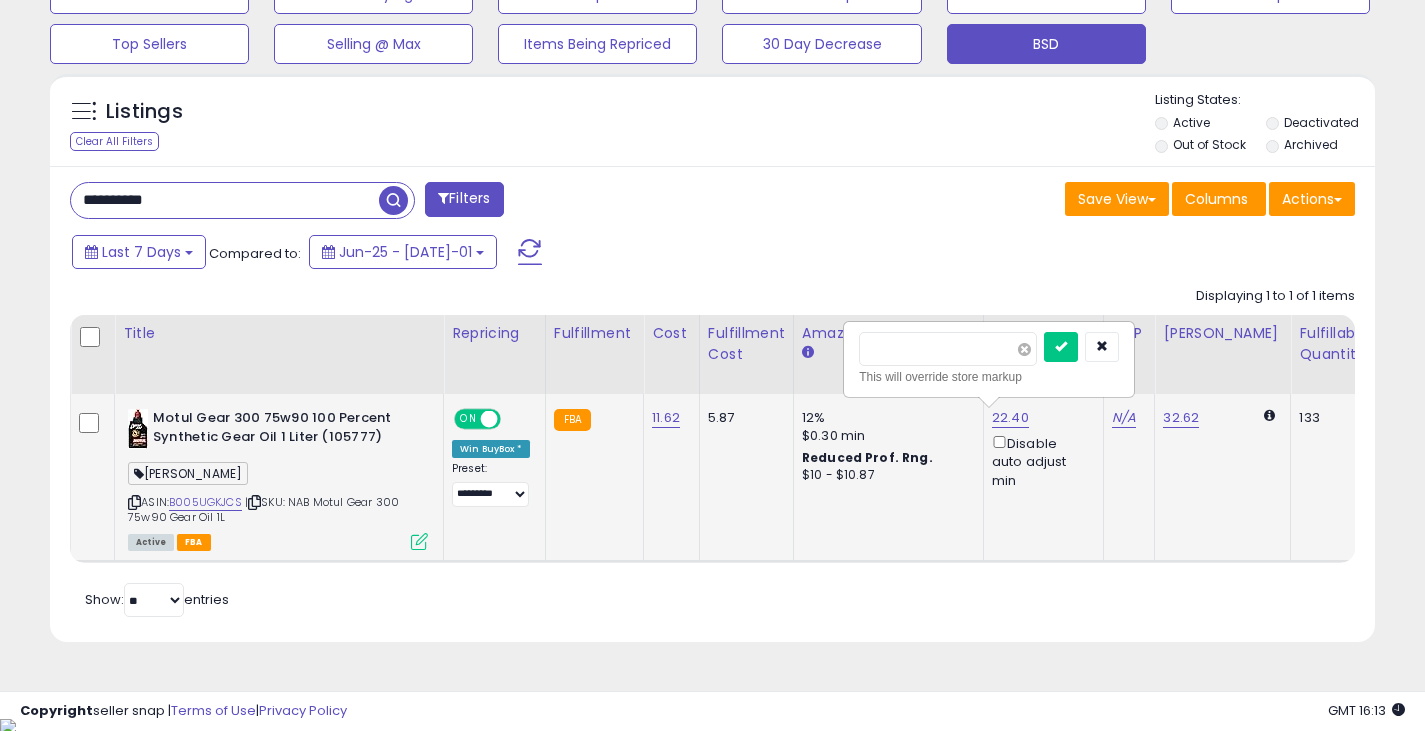 type on "******" 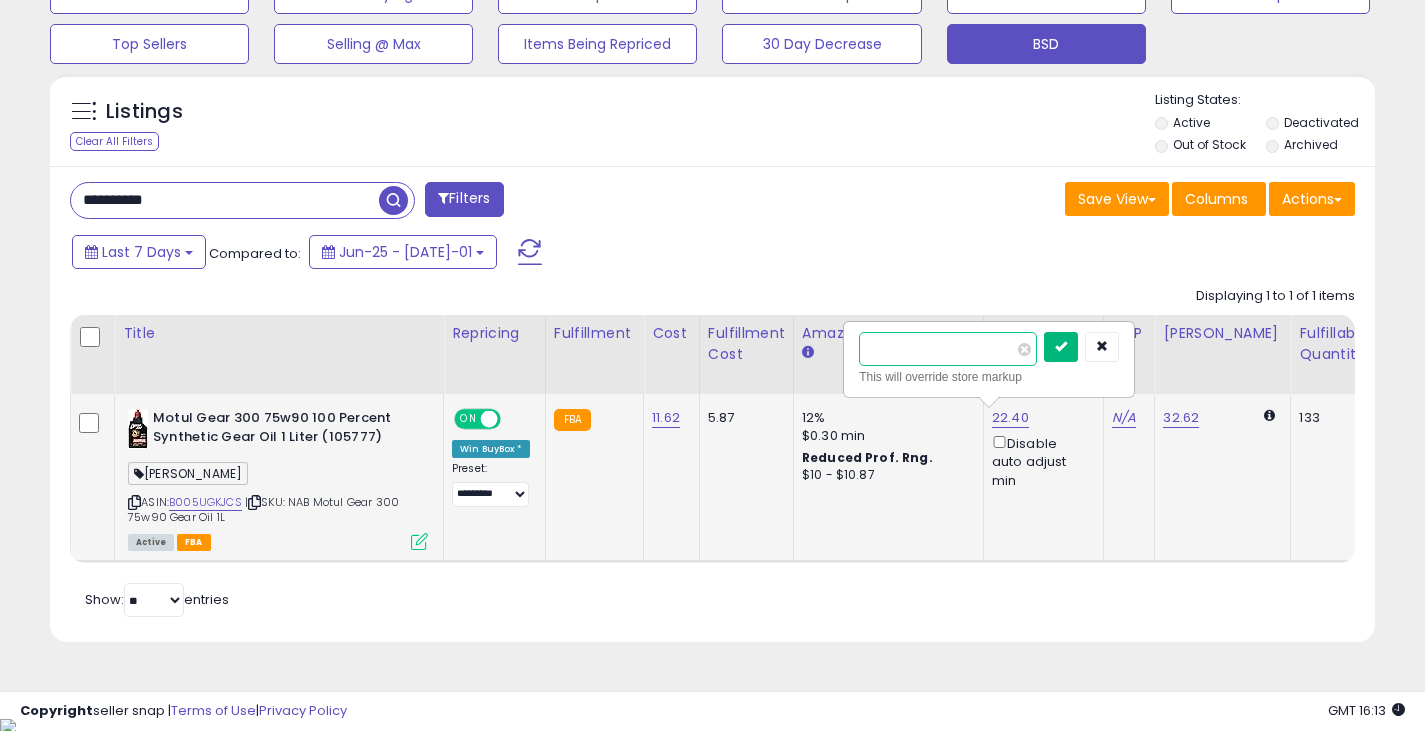 type on "**" 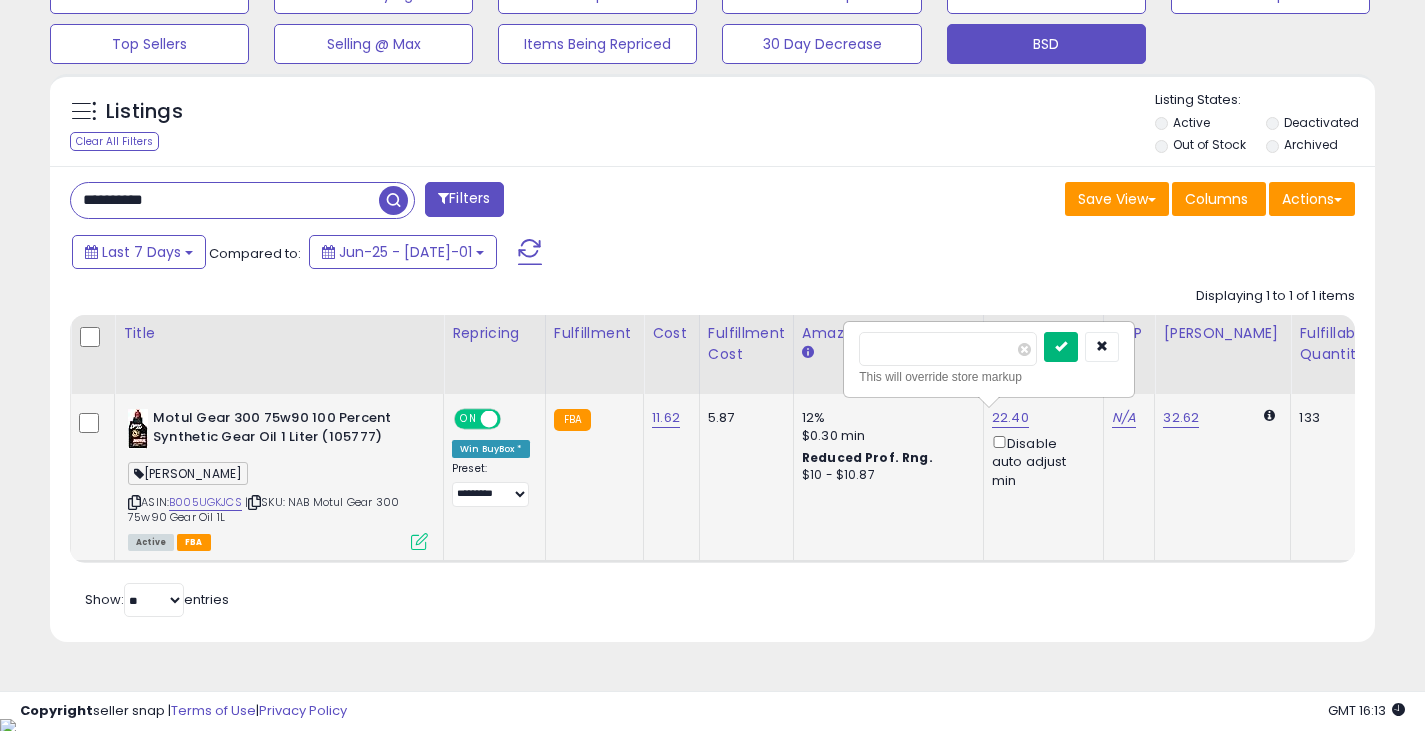 click at bounding box center [1061, 346] 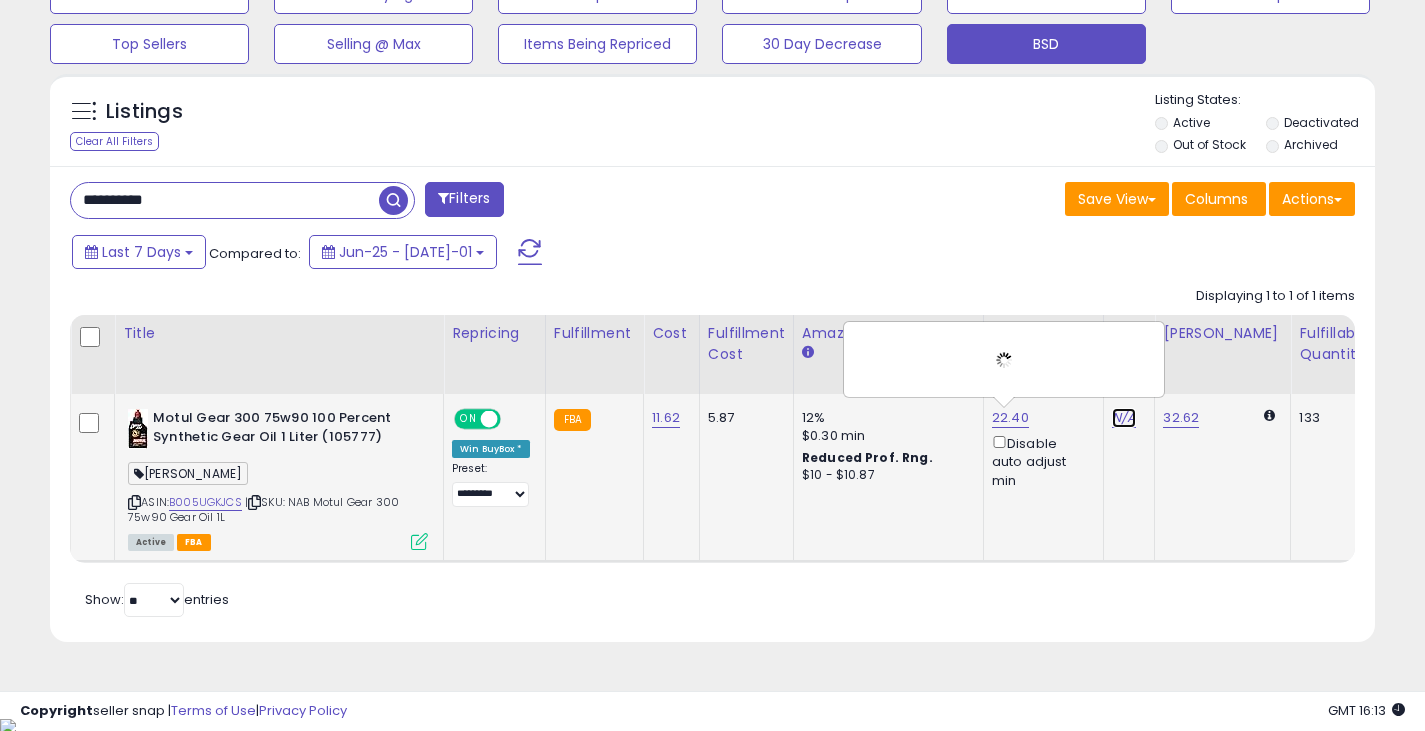 click on "N/A" at bounding box center (1124, 418) 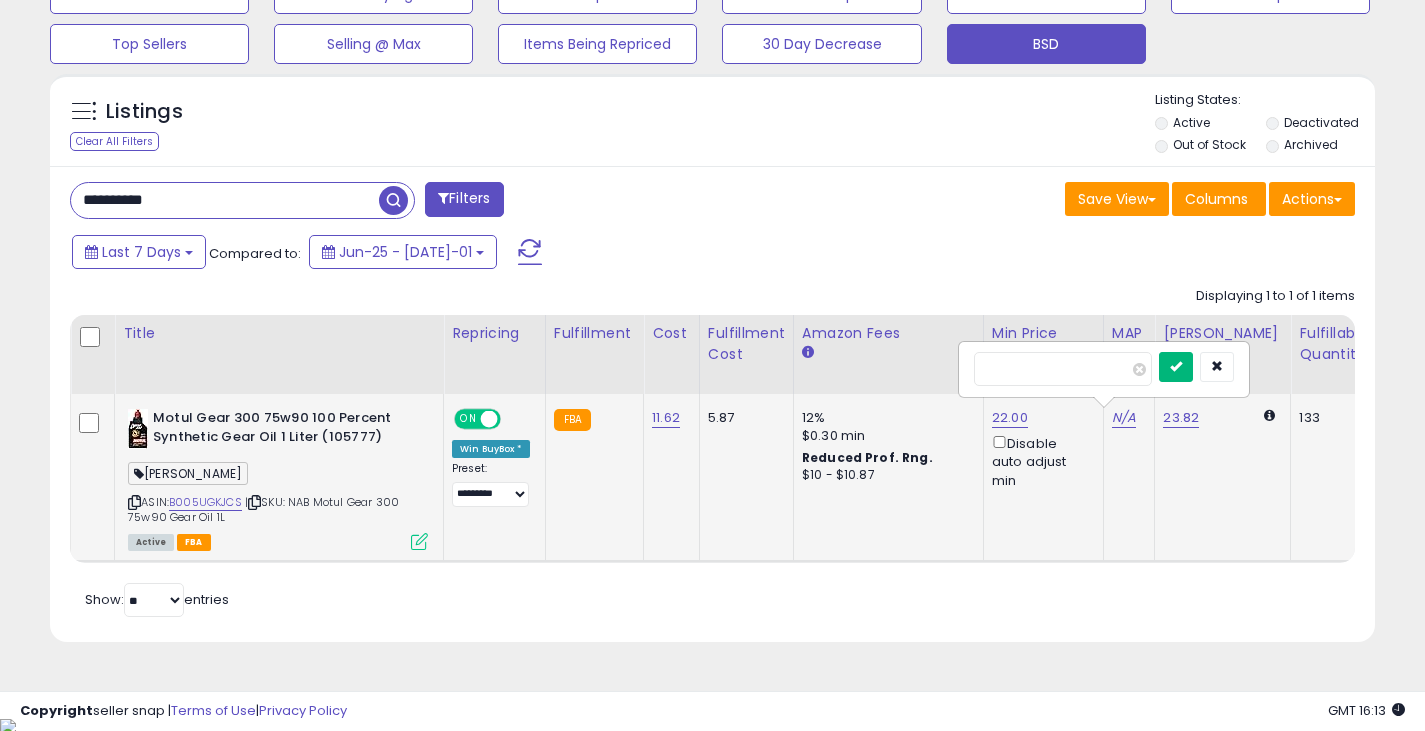 type on "**" 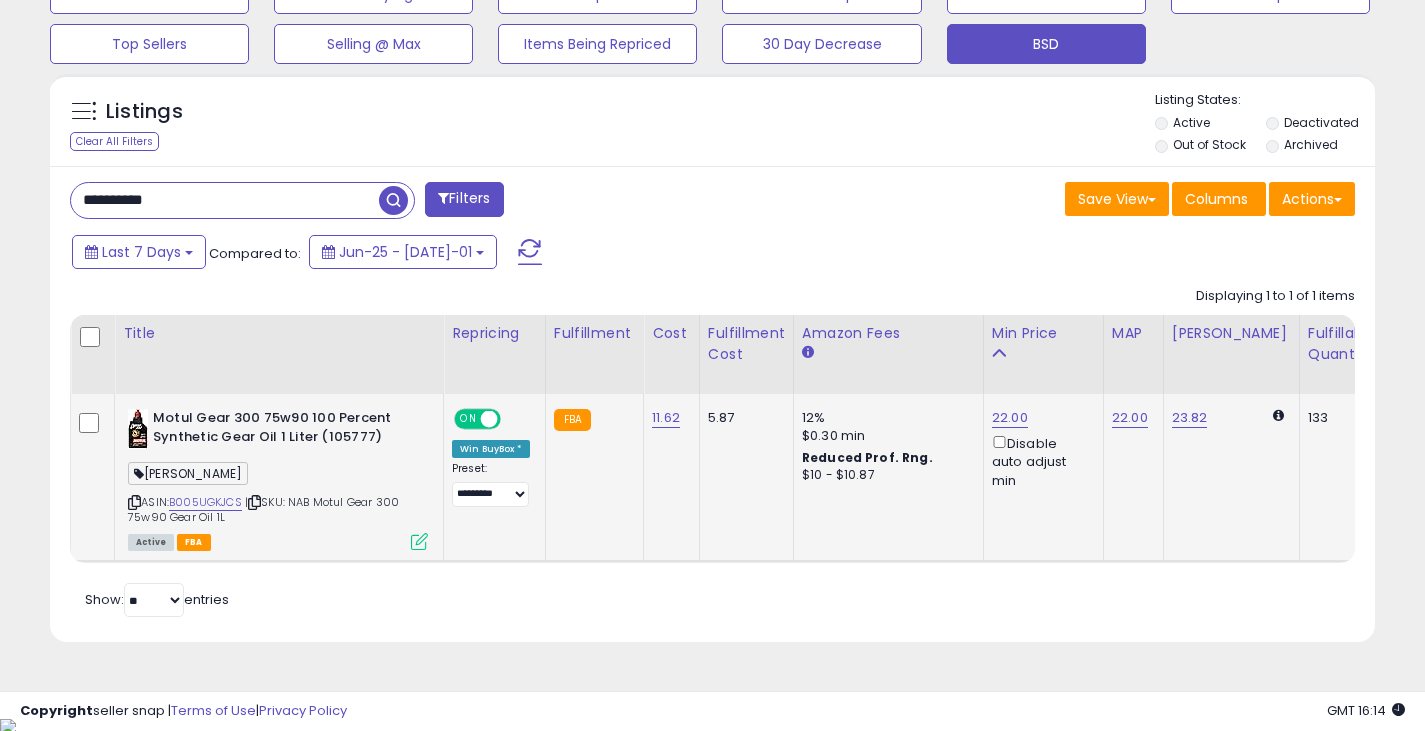 click on "**********" at bounding box center [225, 200] 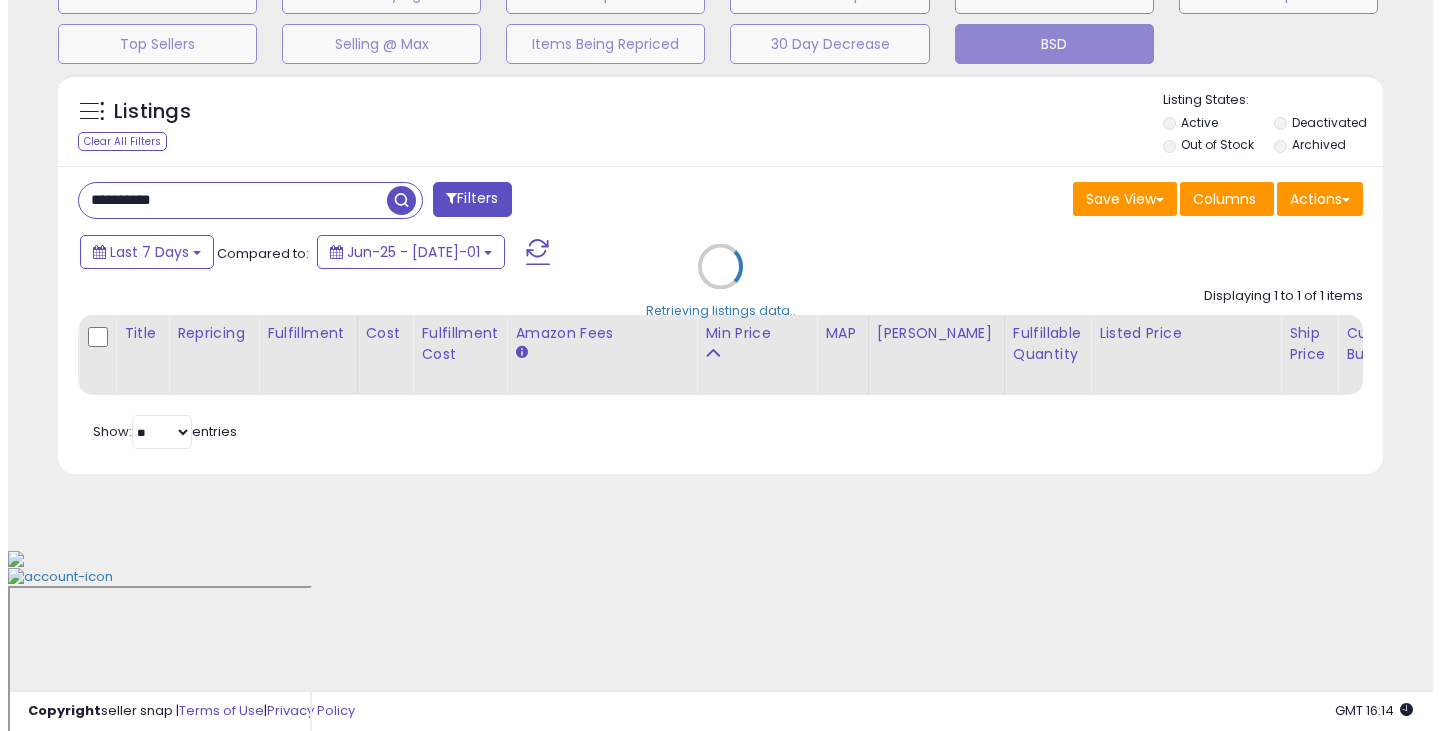 scroll, scrollTop: 489, scrollLeft: 0, axis: vertical 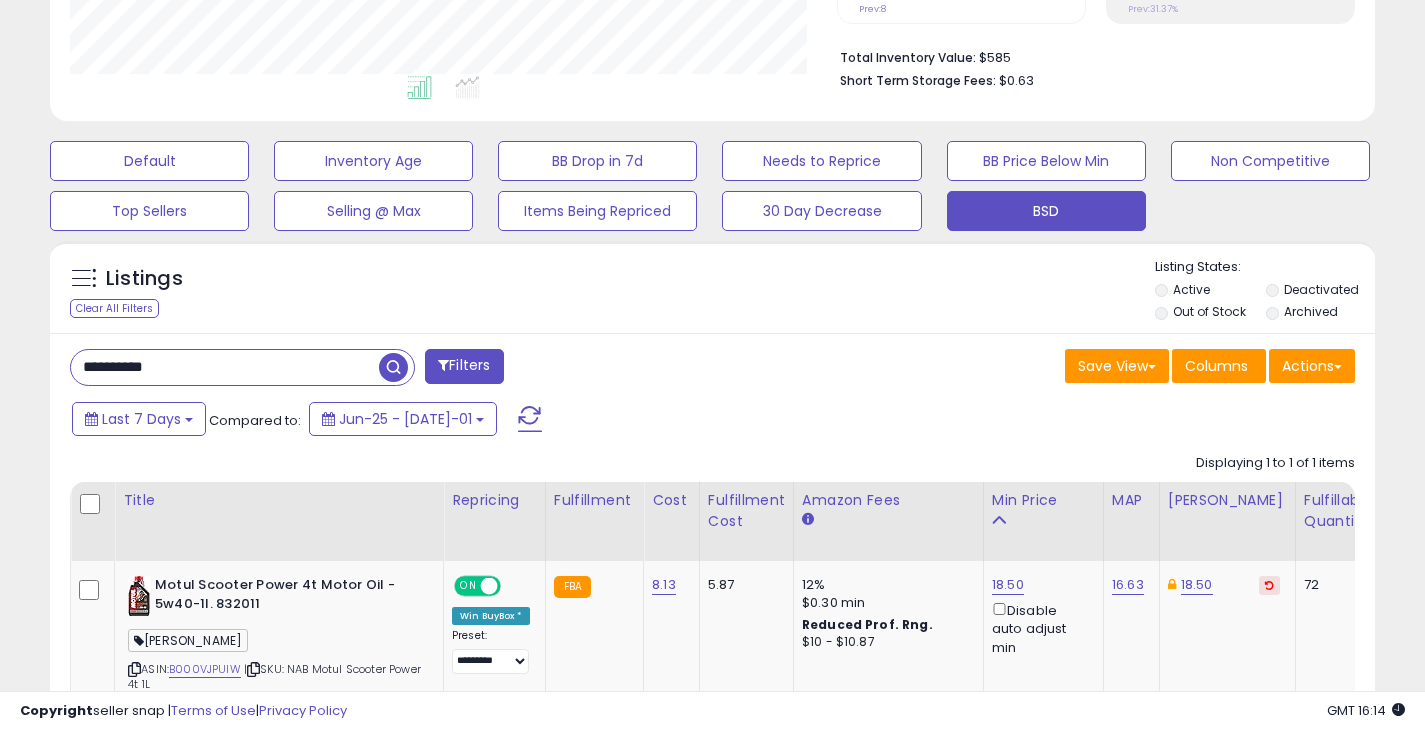 click on "**********" at bounding box center [225, 367] 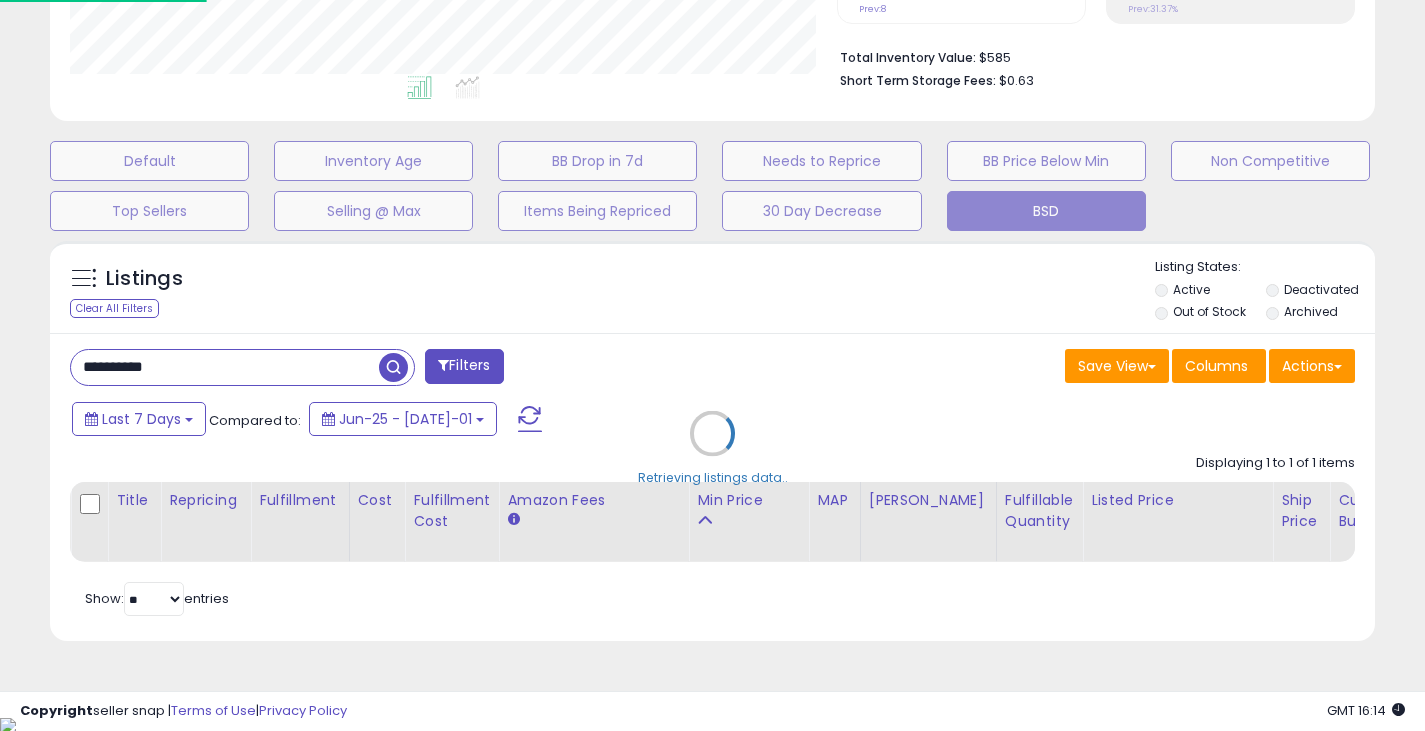 scroll, scrollTop: 999590, scrollLeft: 999224, axis: both 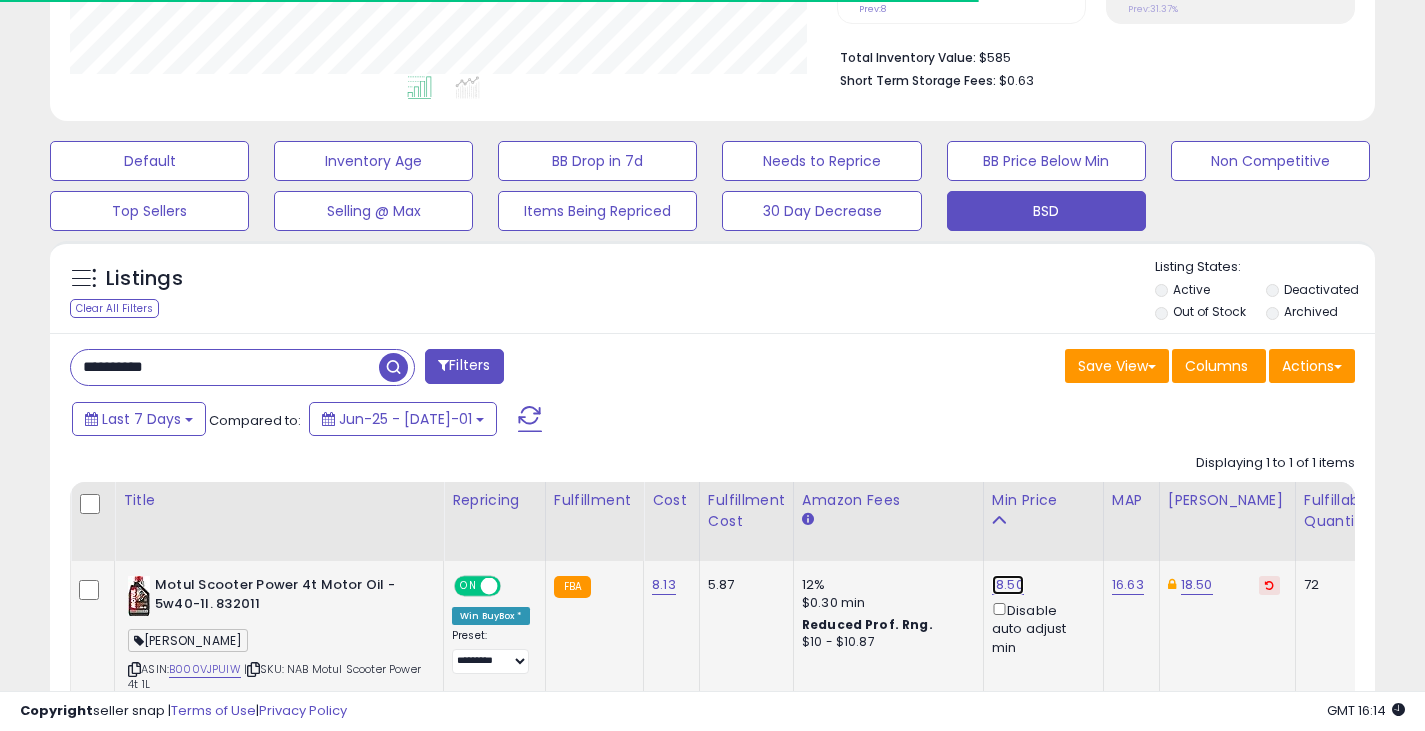 click on "18.50" at bounding box center (1008, 585) 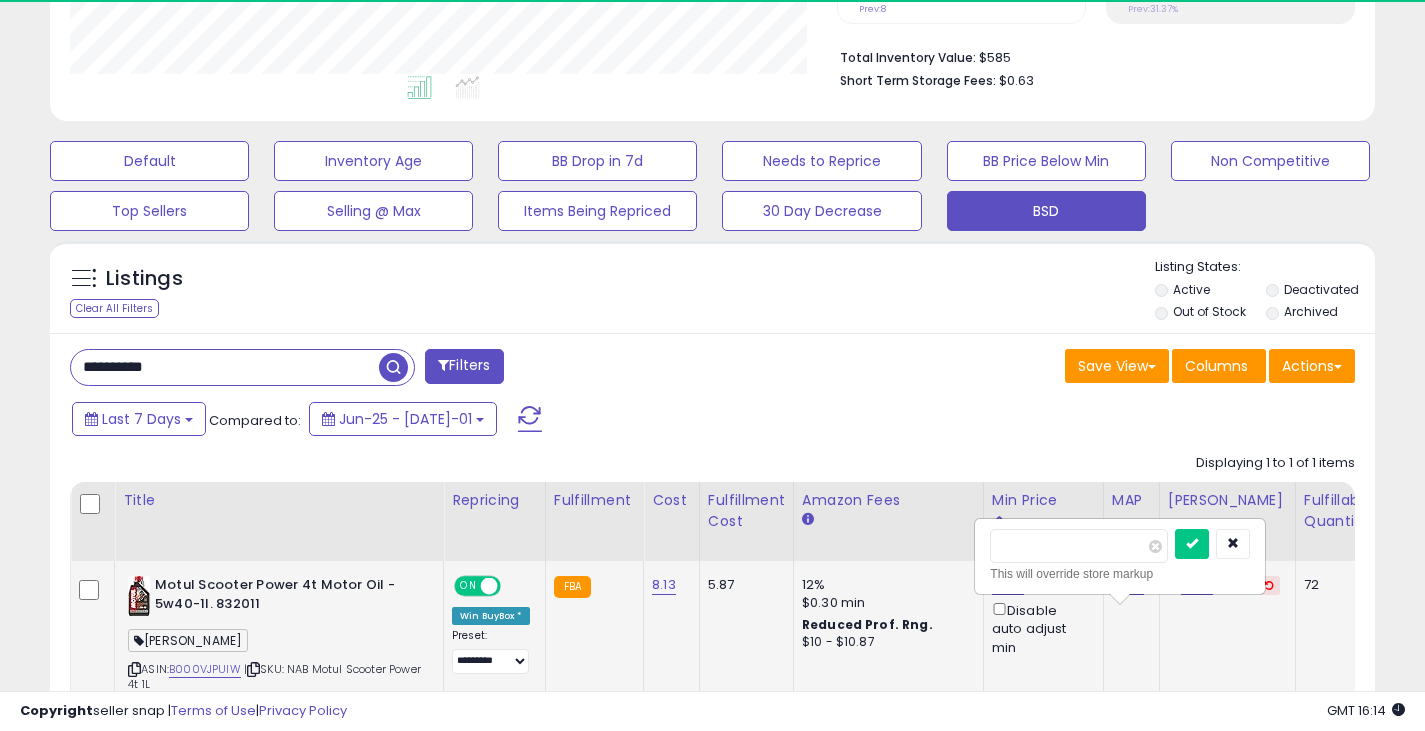 scroll, scrollTop: 999590, scrollLeft: 999233, axis: both 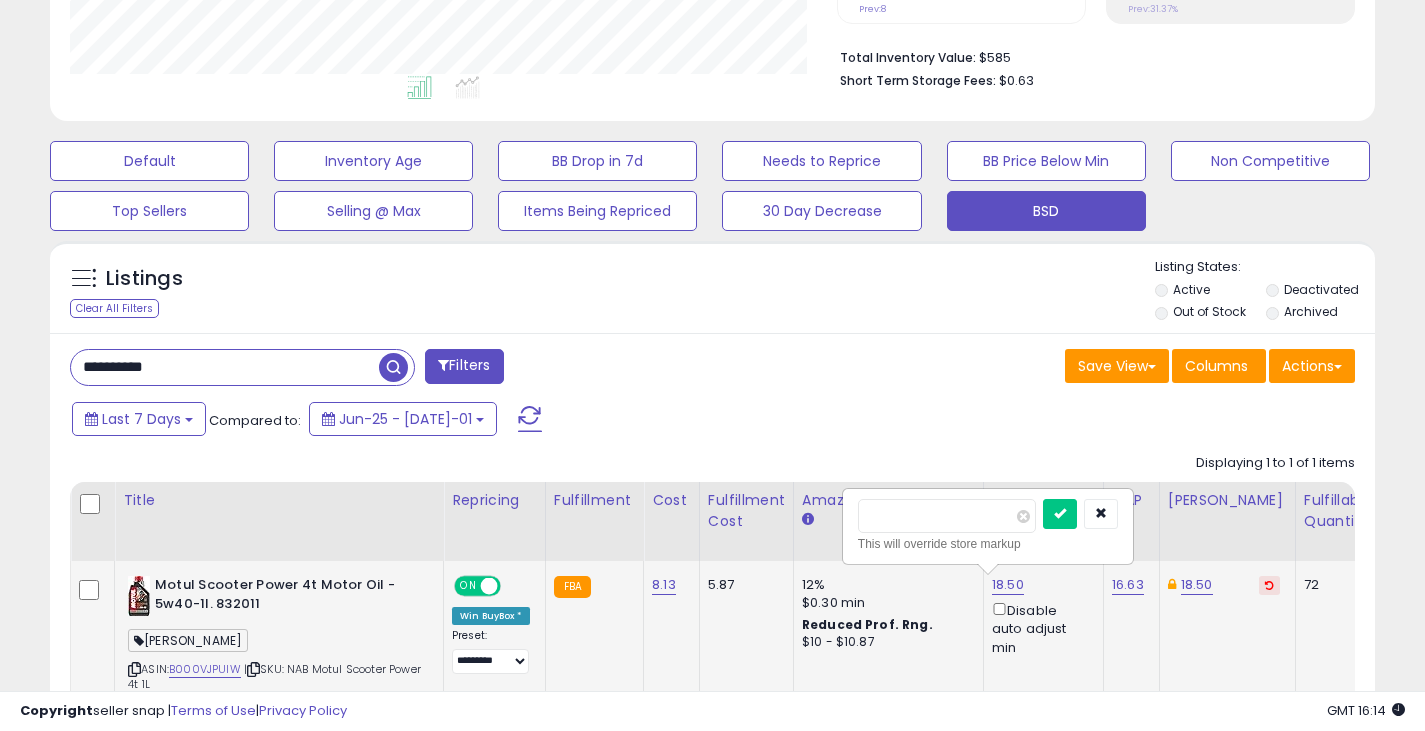 click on "*****" at bounding box center (947, 516) 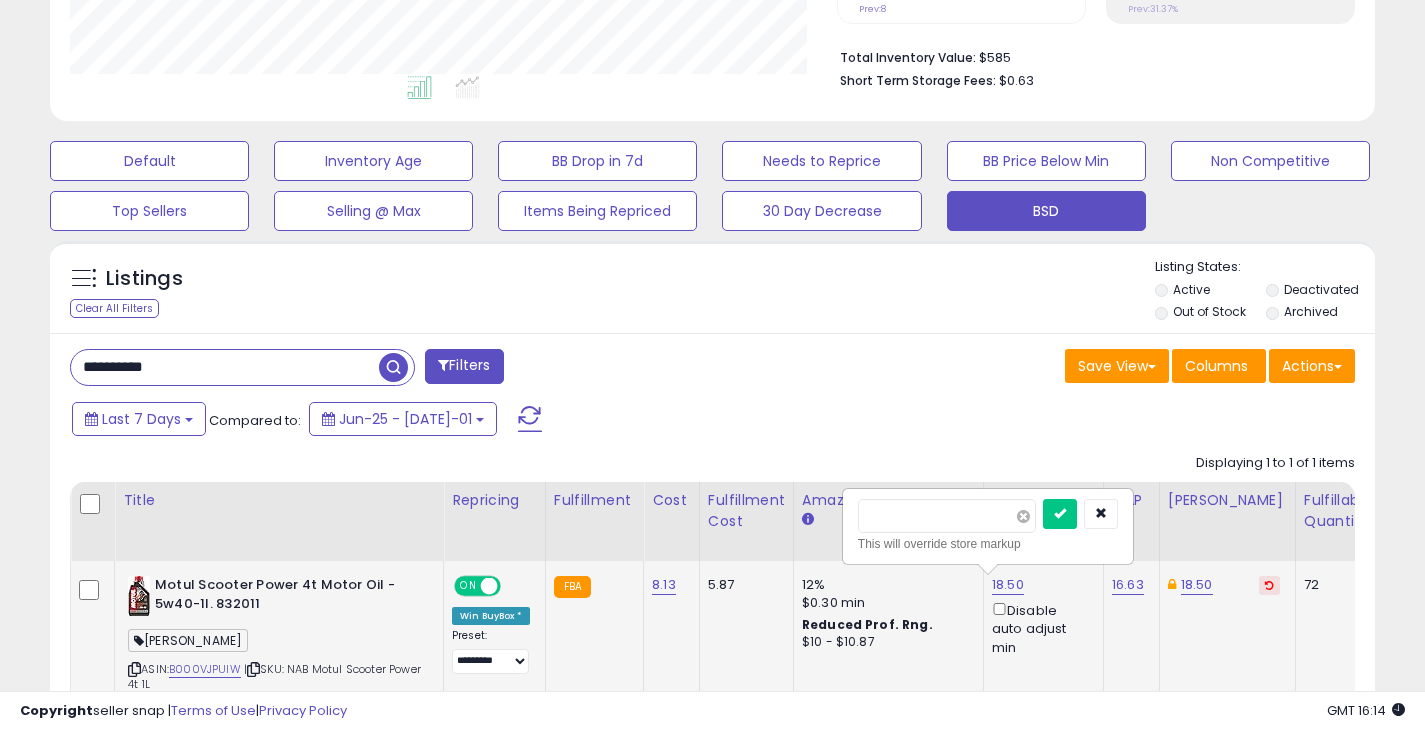 click at bounding box center (1023, 516) 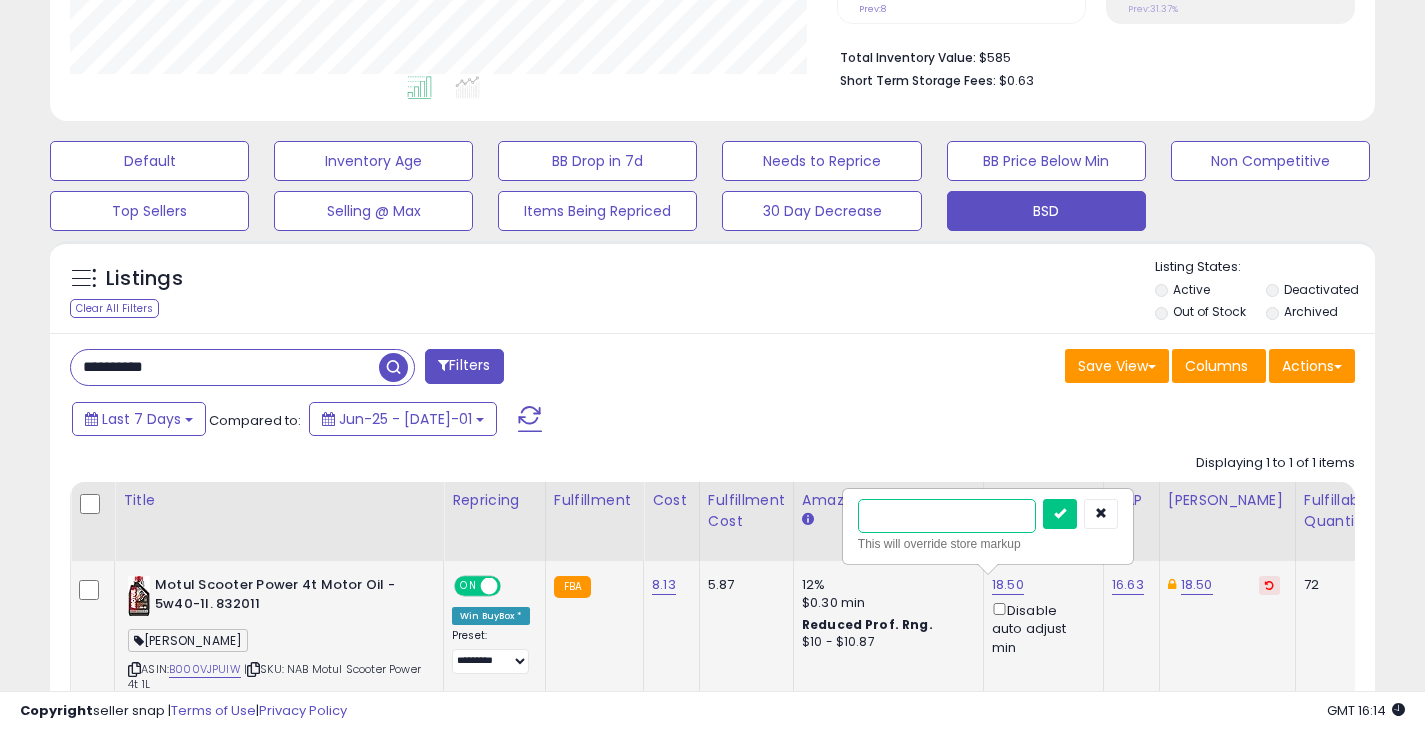type on "****" 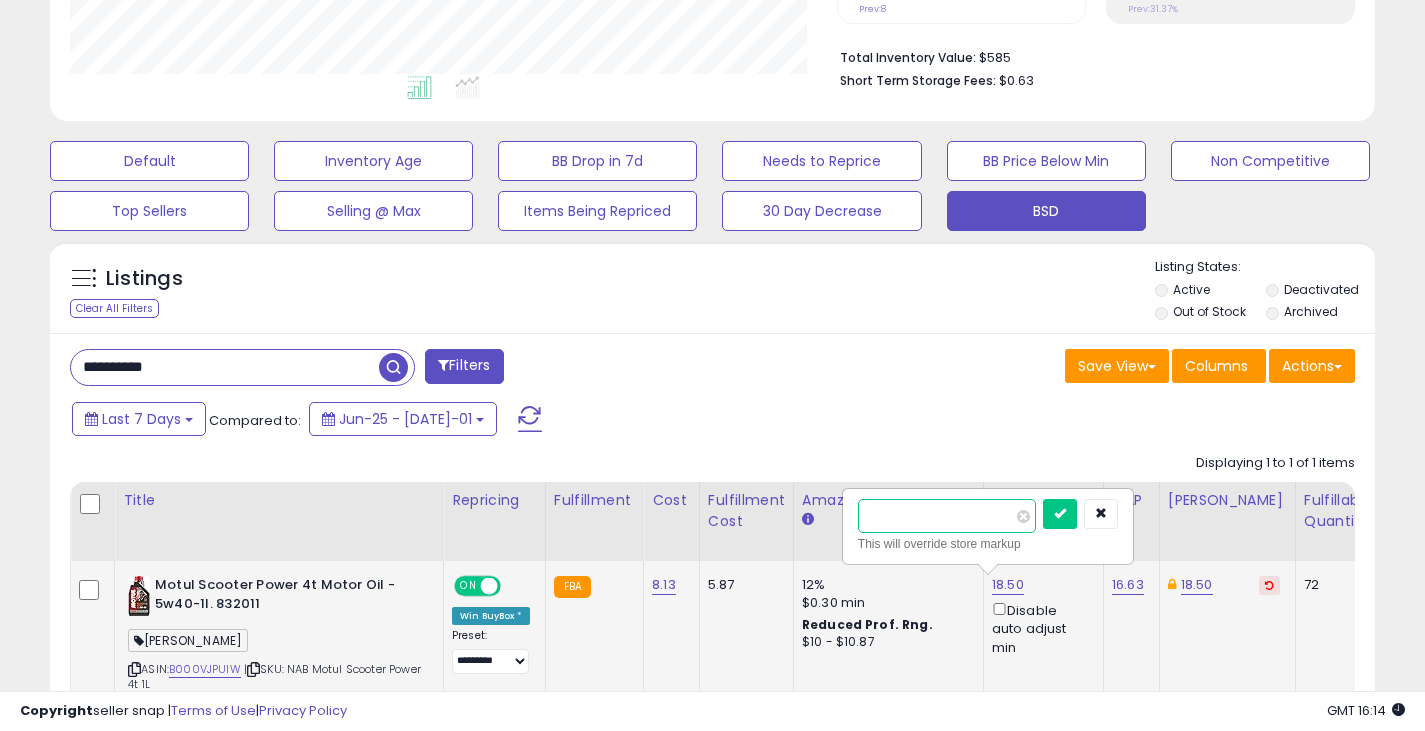 click at bounding box center (1060, 514) 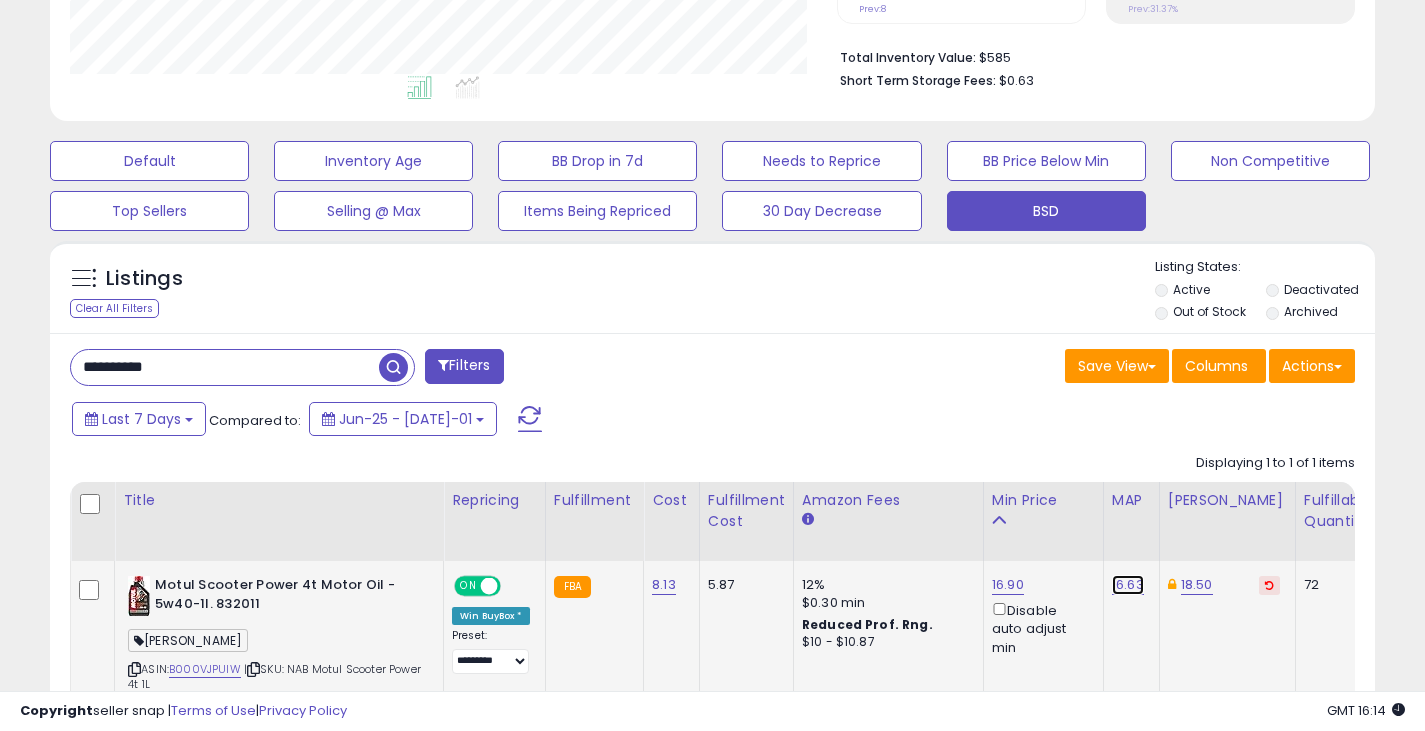 click on "16.63" at bounding box center [1128, 585] 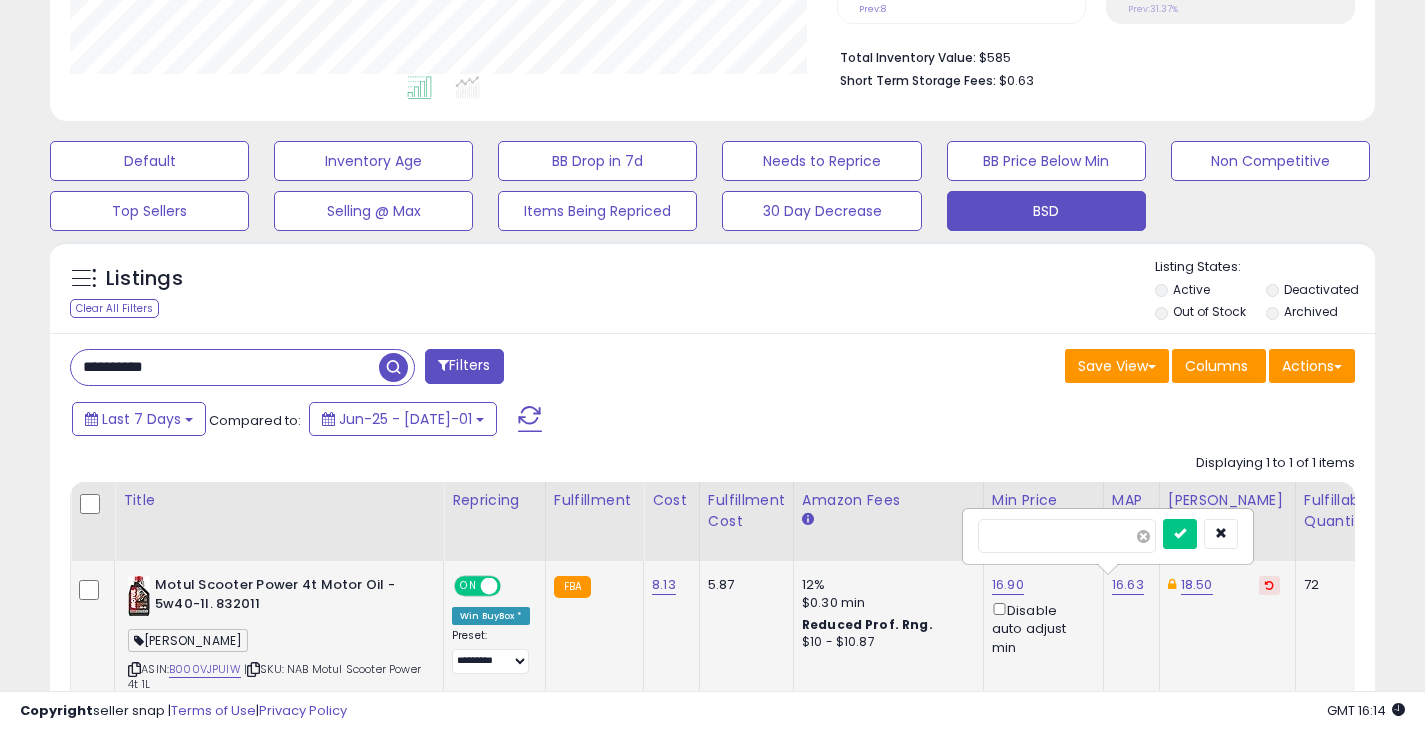 click at bounding box center [1143, 536] 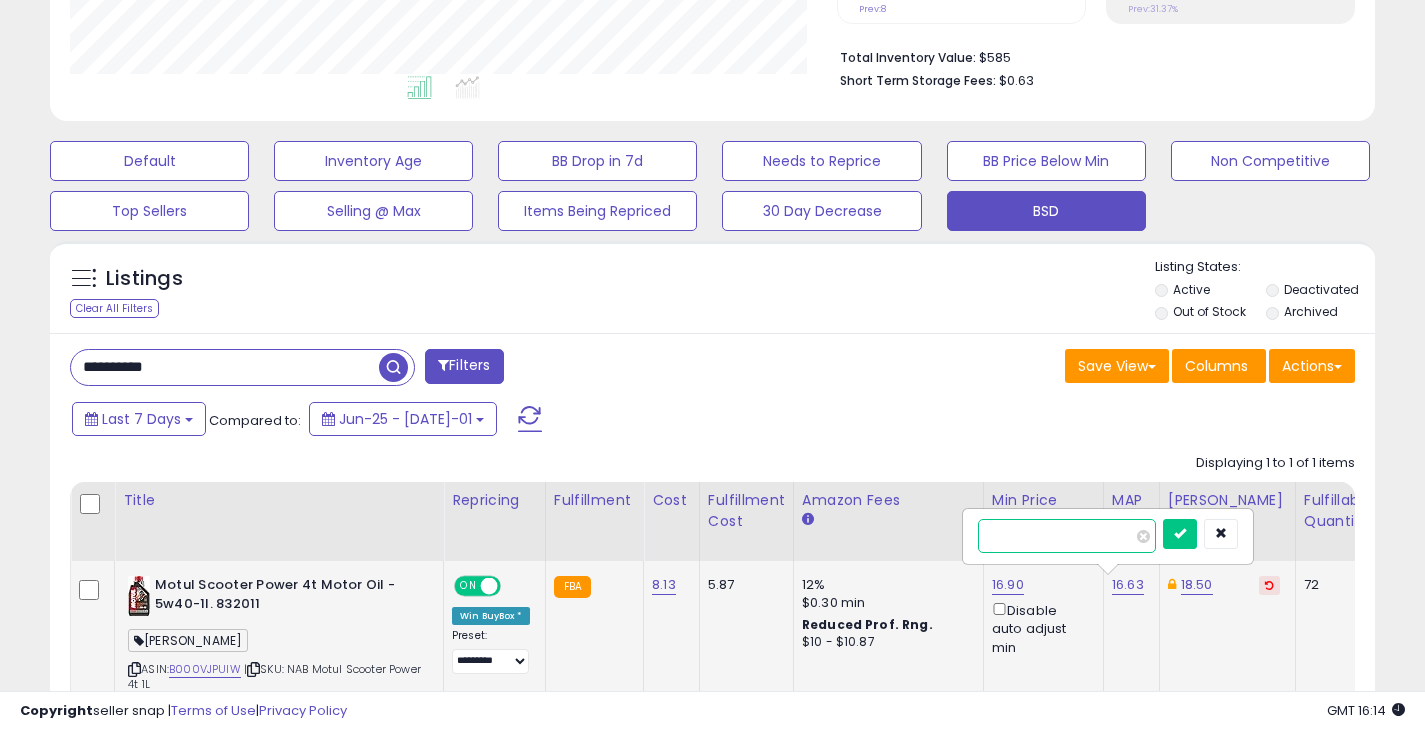 type on "****" 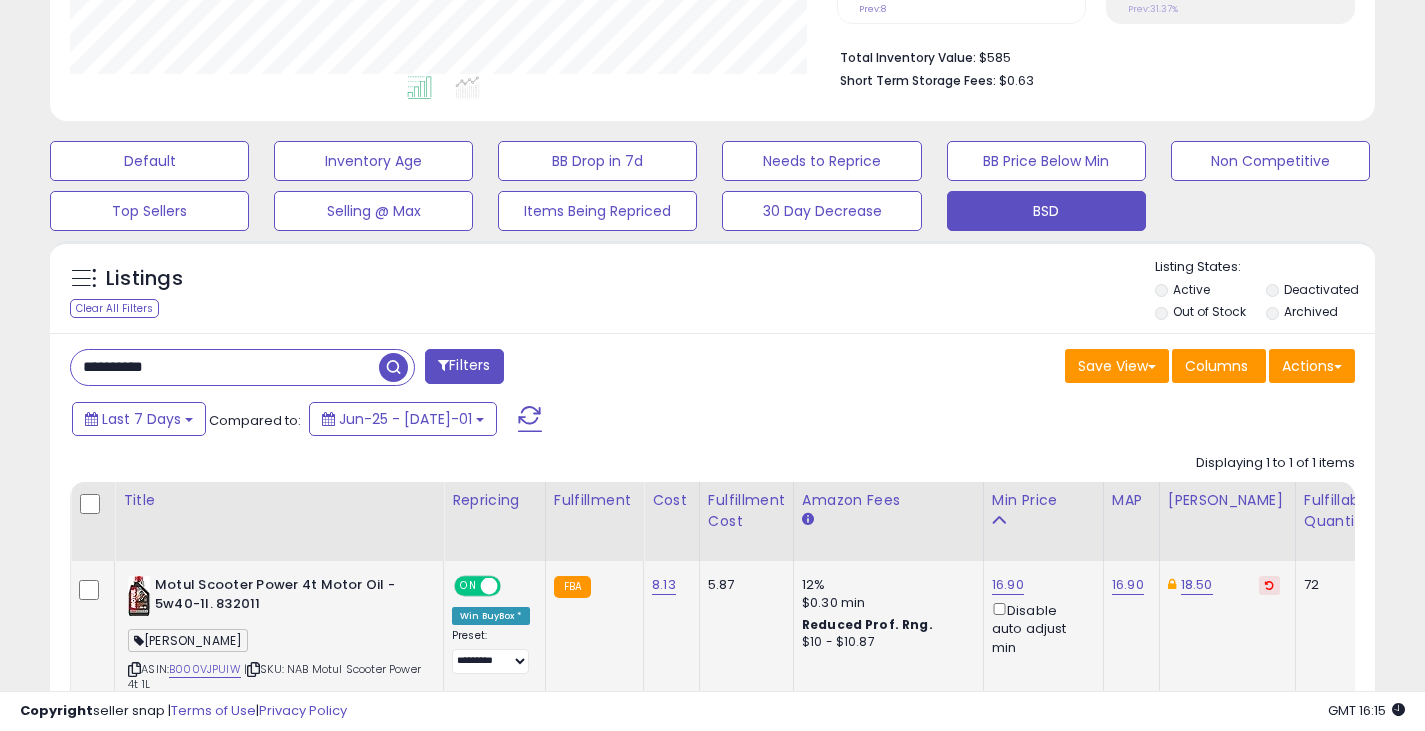 click on "**********" at bounding box center (225, 367) 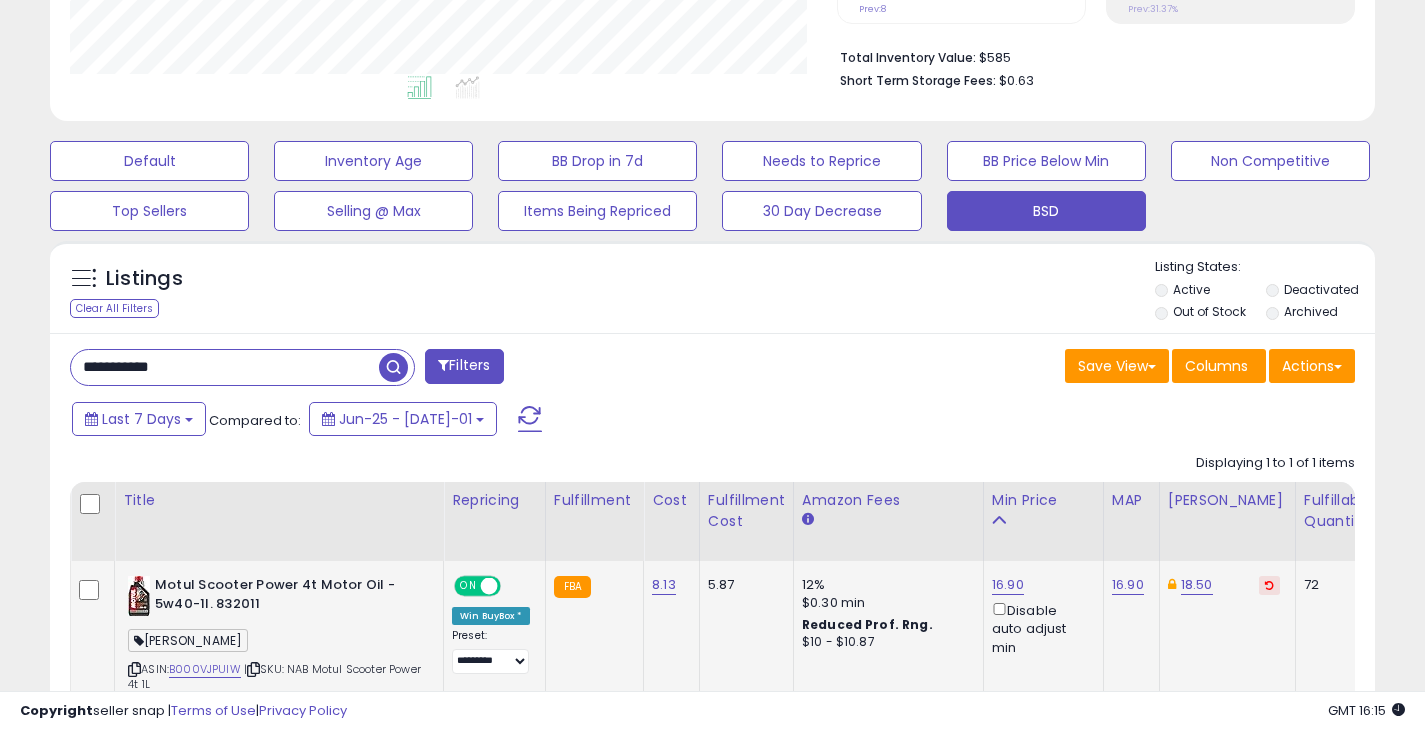type on "**********" 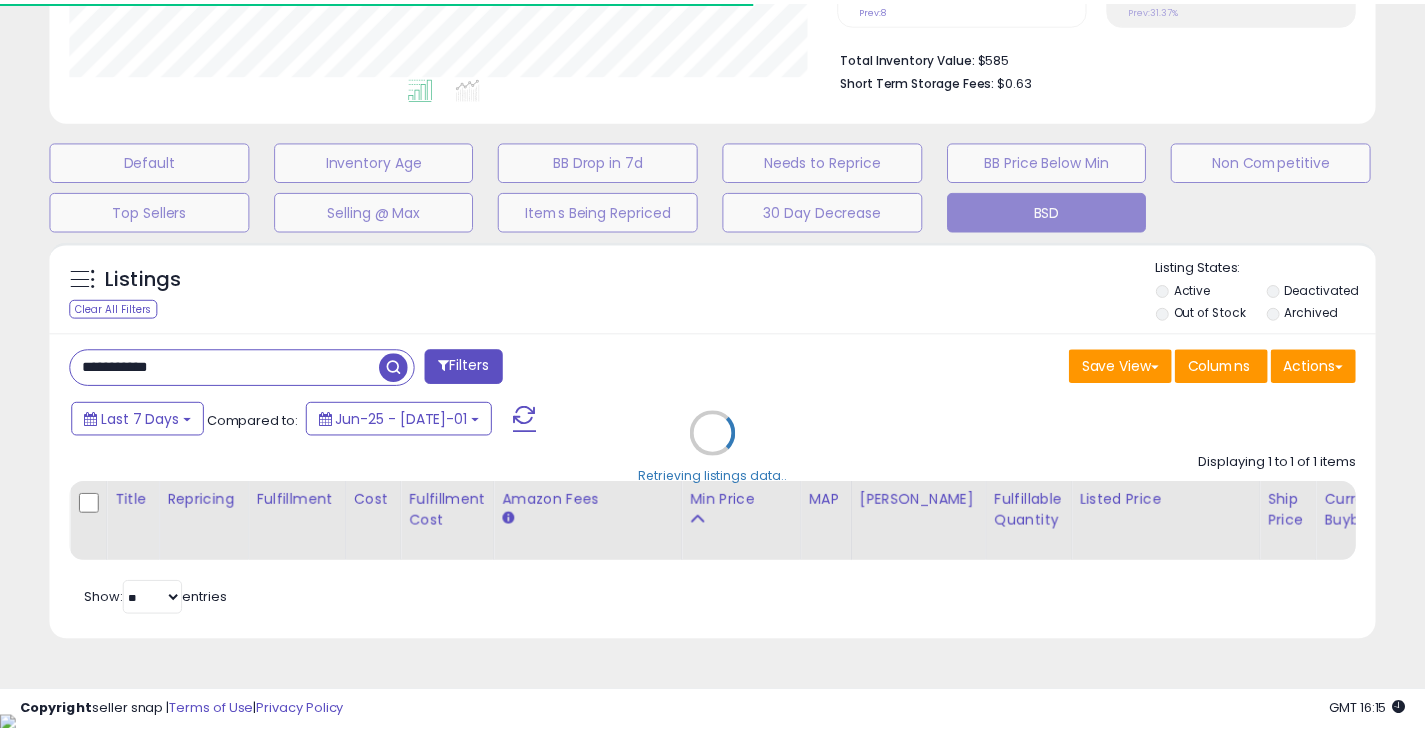 scroll, scrollTop: 410, scrollLeft: 767, axis: both 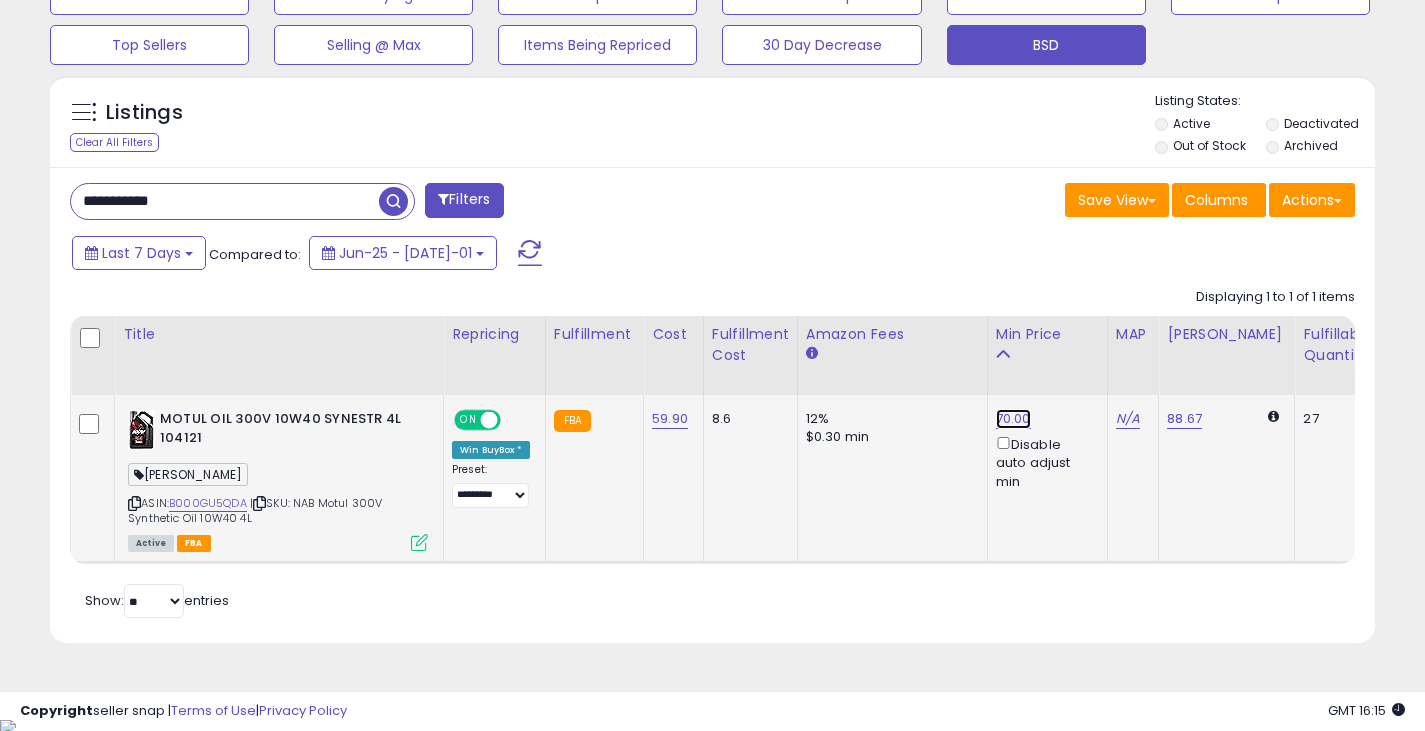 click on "70.00" at bounding box center (1013, 419) 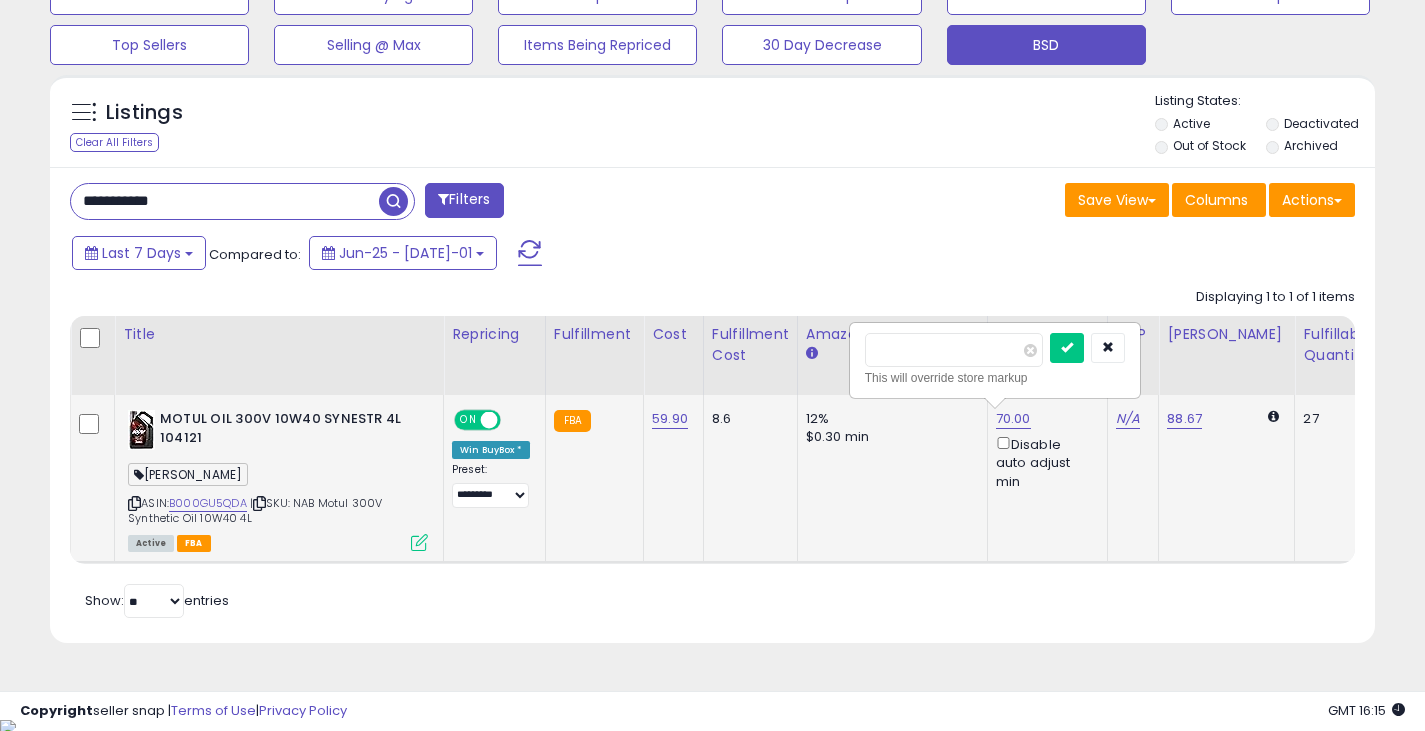 type on "**" 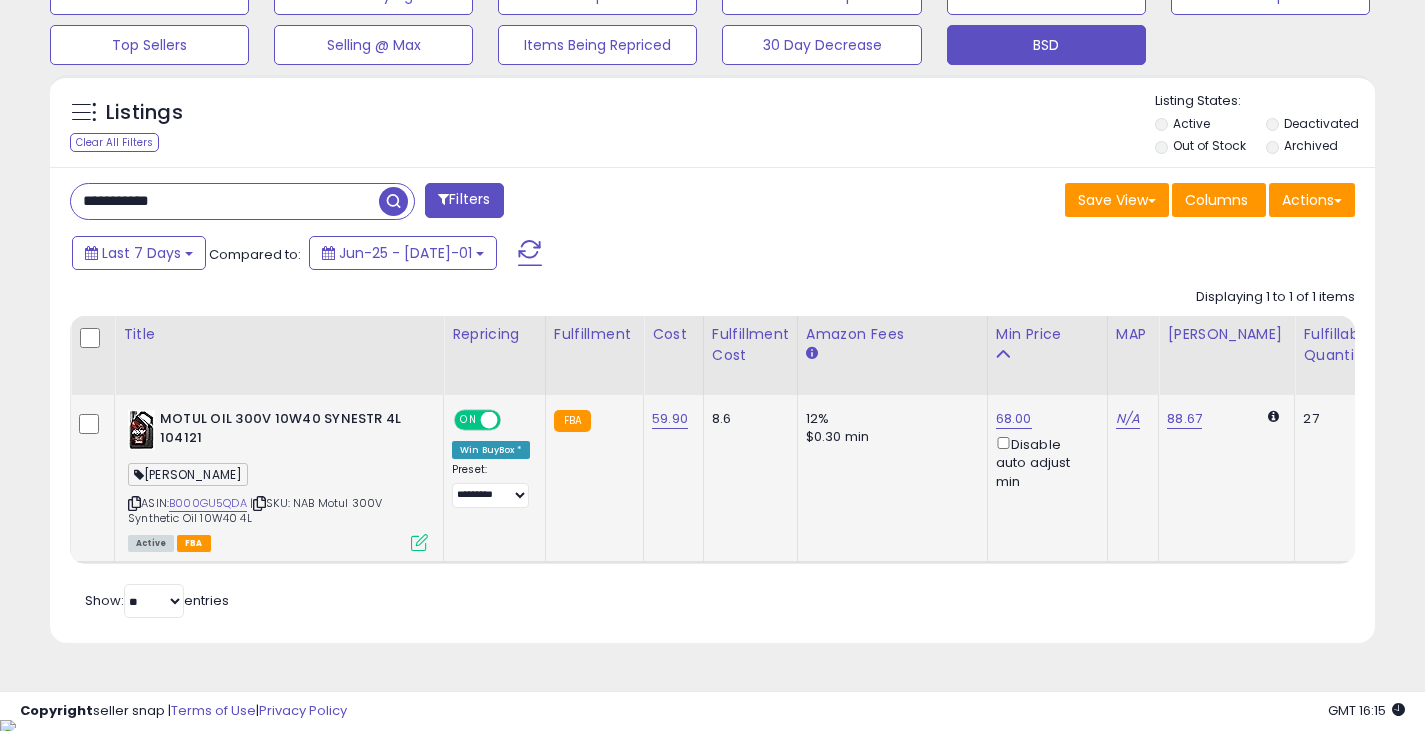 click on "N/A" 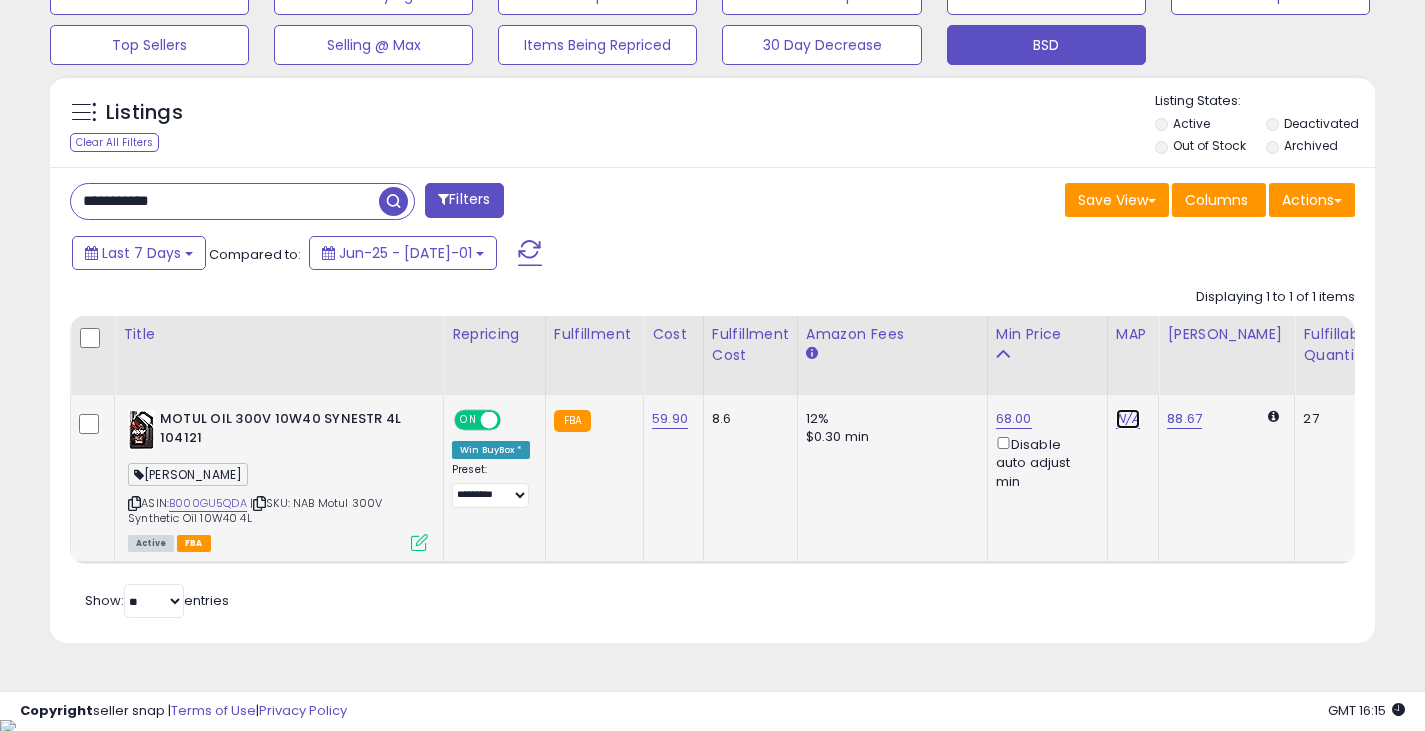 click on "N/A" at bounding box center [1128, 419] 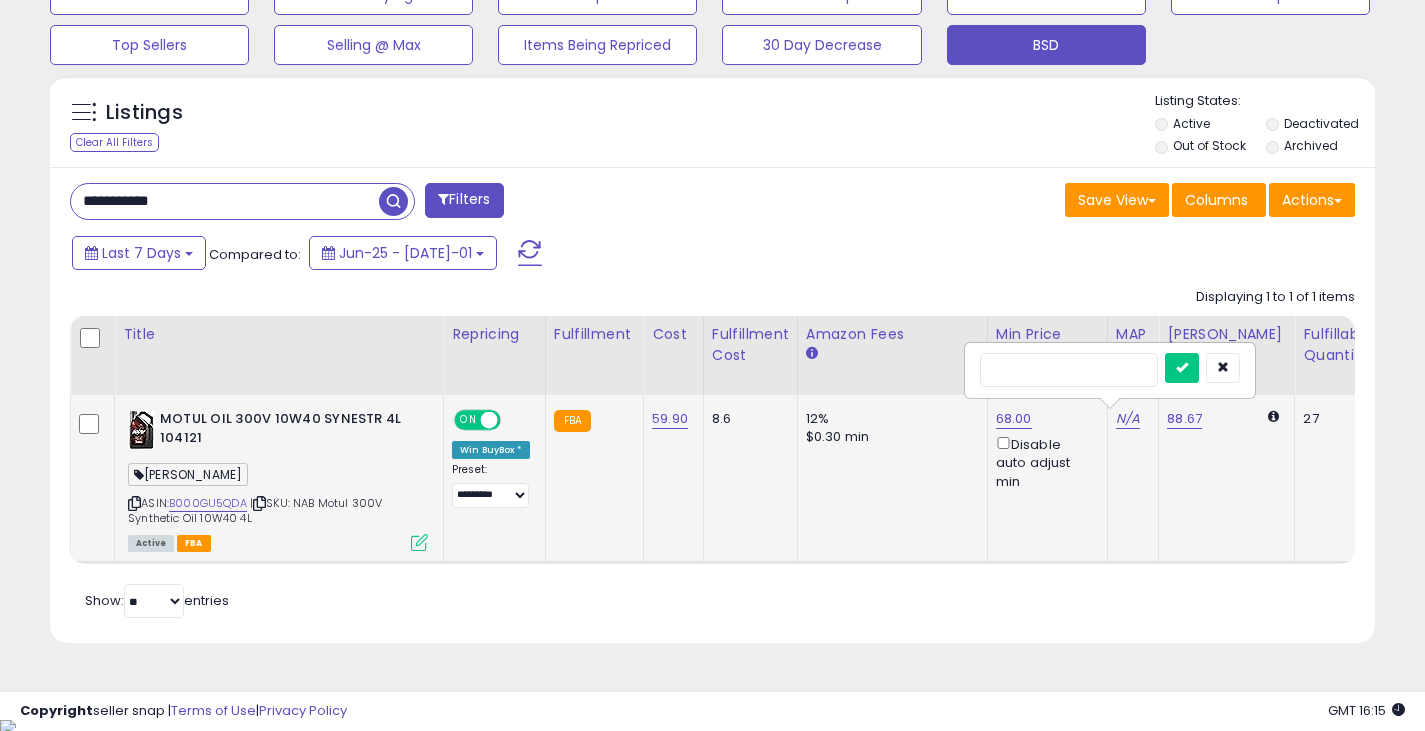 click at bounding box center (1069, 370) 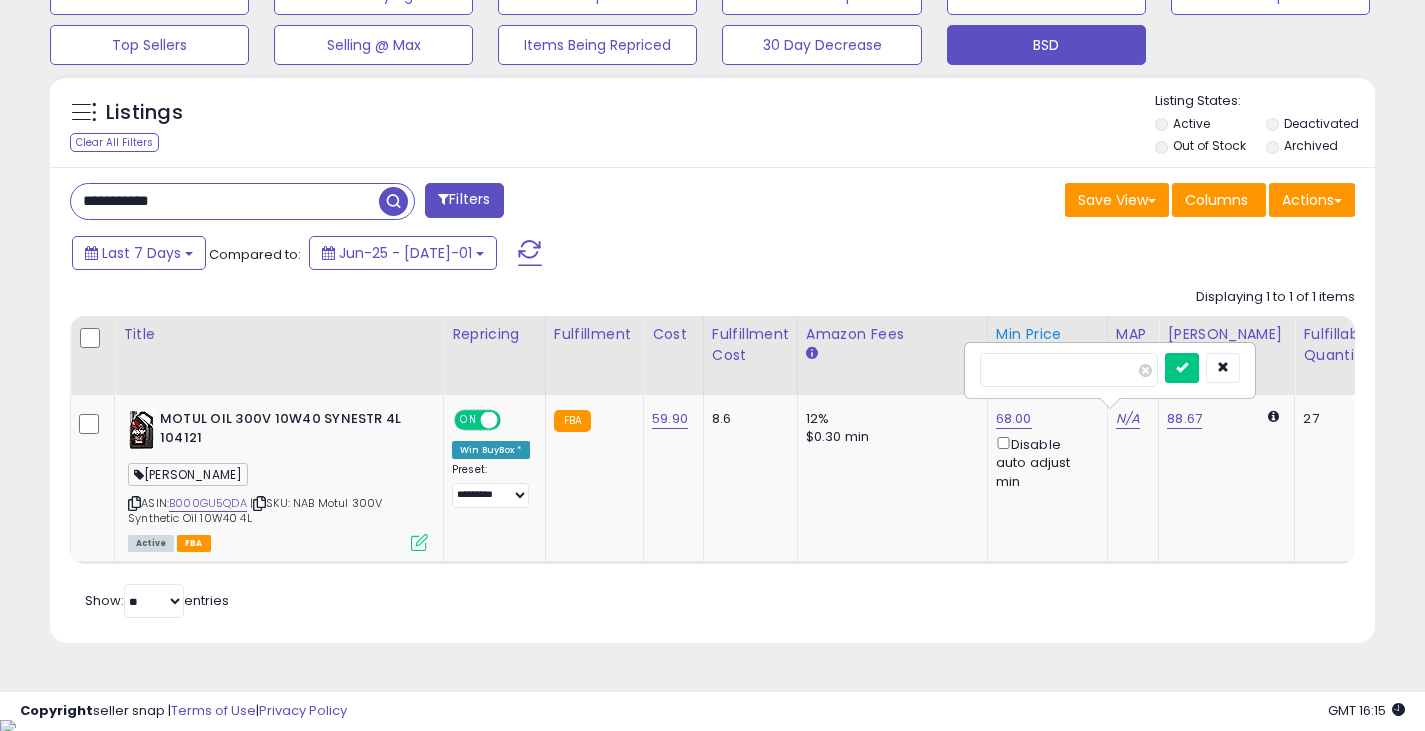 type on "**" 